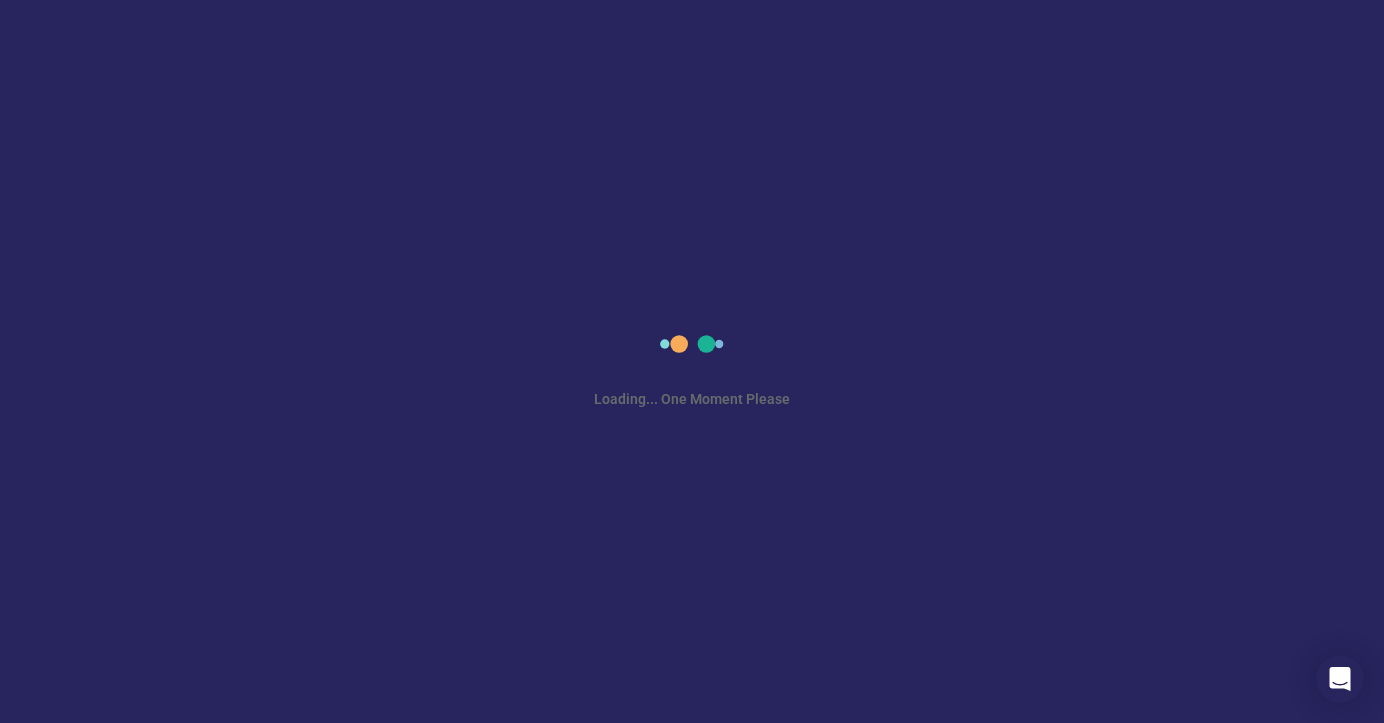scroll, scrollTop: 0, scrollLeft: 0, axis: both 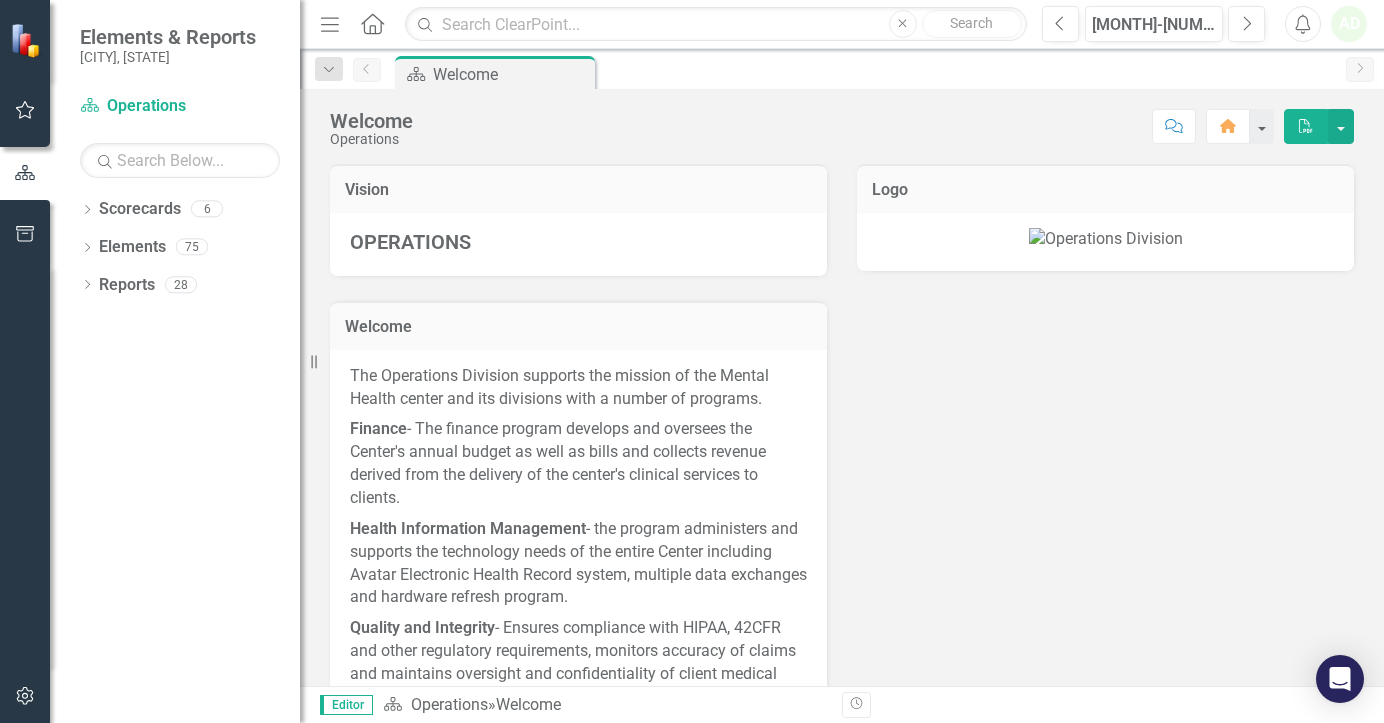 click on "DEMO Johnson County Dropdown Elements 75 Dropdown Department Goal Department Goal 17 Customer/Client was assisted Payments for services are received Accurate account balance Charges more accurately reflect supporting document Clients are satisfied with the billing process Compliance with State Reporting requirements Document accessibility for staff Ensures accuracy of account information and balances In compliance with state and federal regulations Invoices paid Meet County reporting policy guidelines Pcard transactions are posted correctly Reduce denials based on authorizations Reliable technology resources Staff have access EMR Driver Outcomes Transportation timeliness Dropdown Measure Name Measure 58 # Front Desk payments taken # of active units" at bounding box center (175, 458) 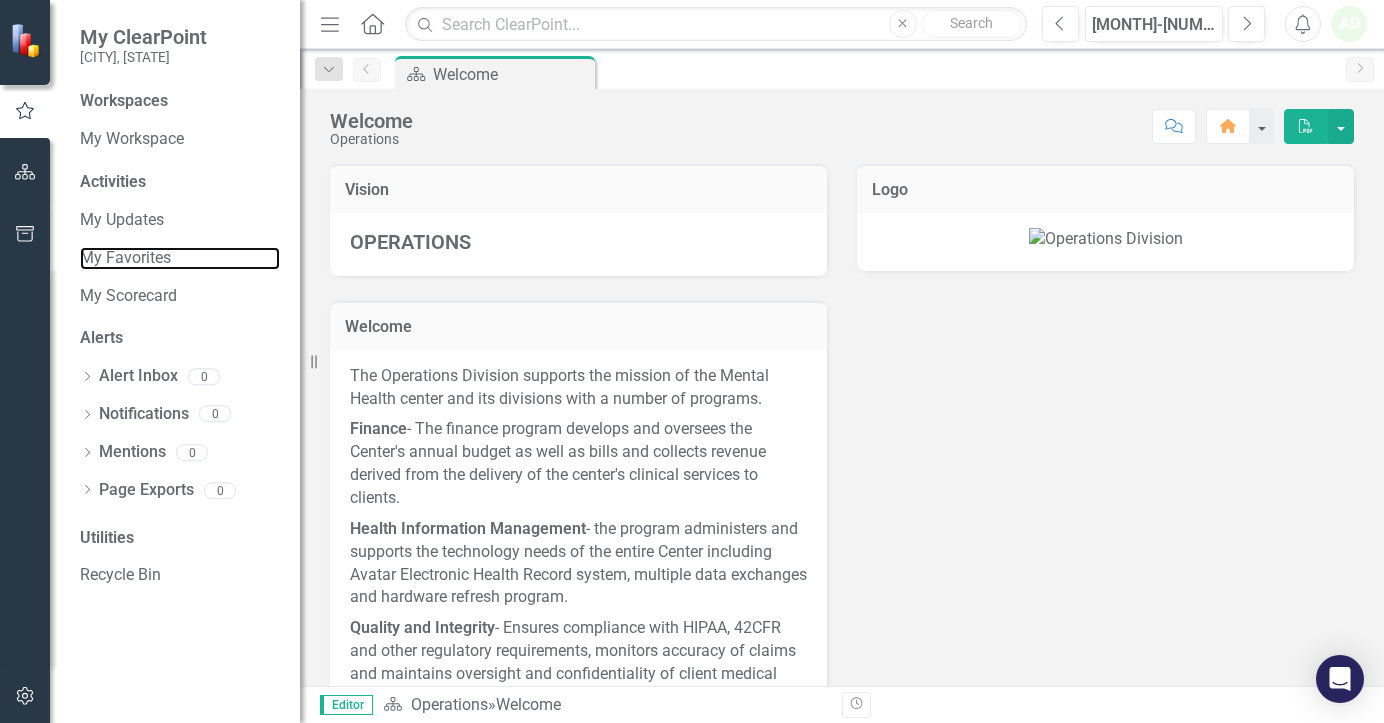 click on "My Favorites" at bounding box center [180, 258] 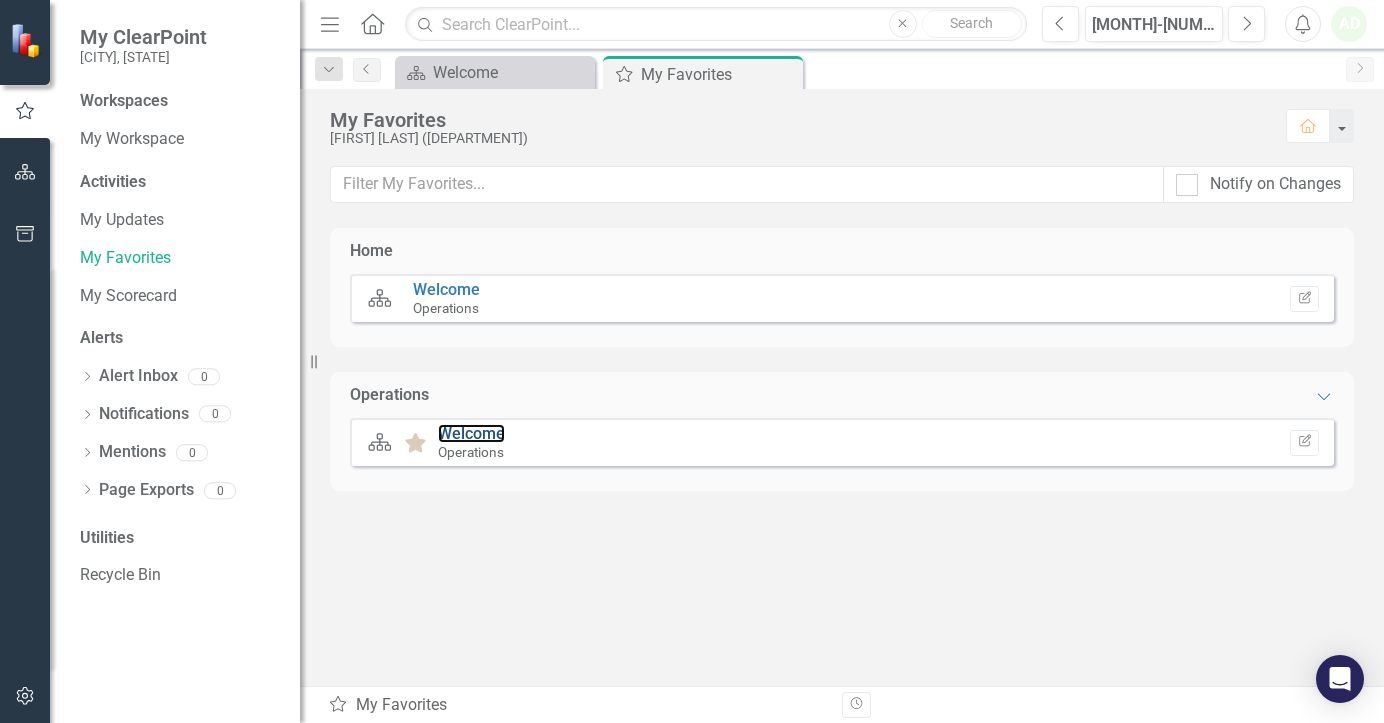 click on "Welcome" at bounding box center [446, 289] 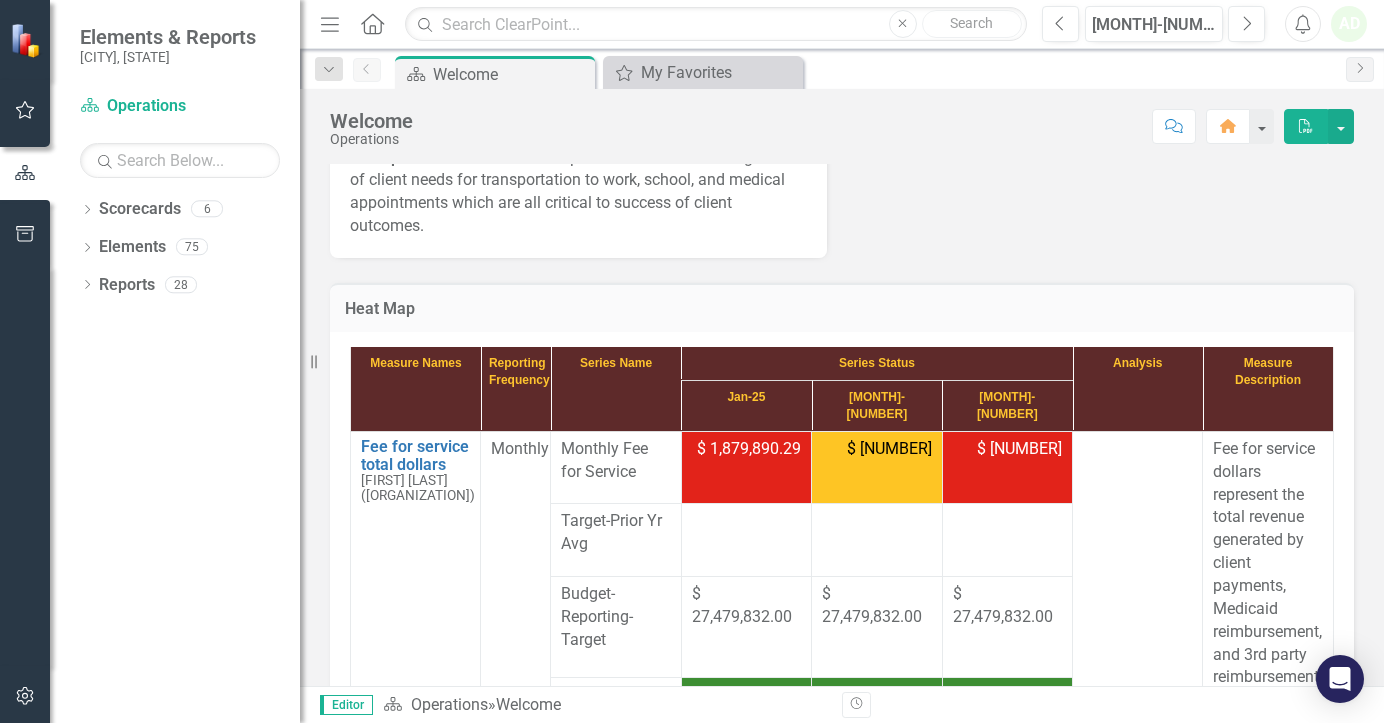 scroll, scrollTop: 600, scrollLeft: 0, axis: vertical 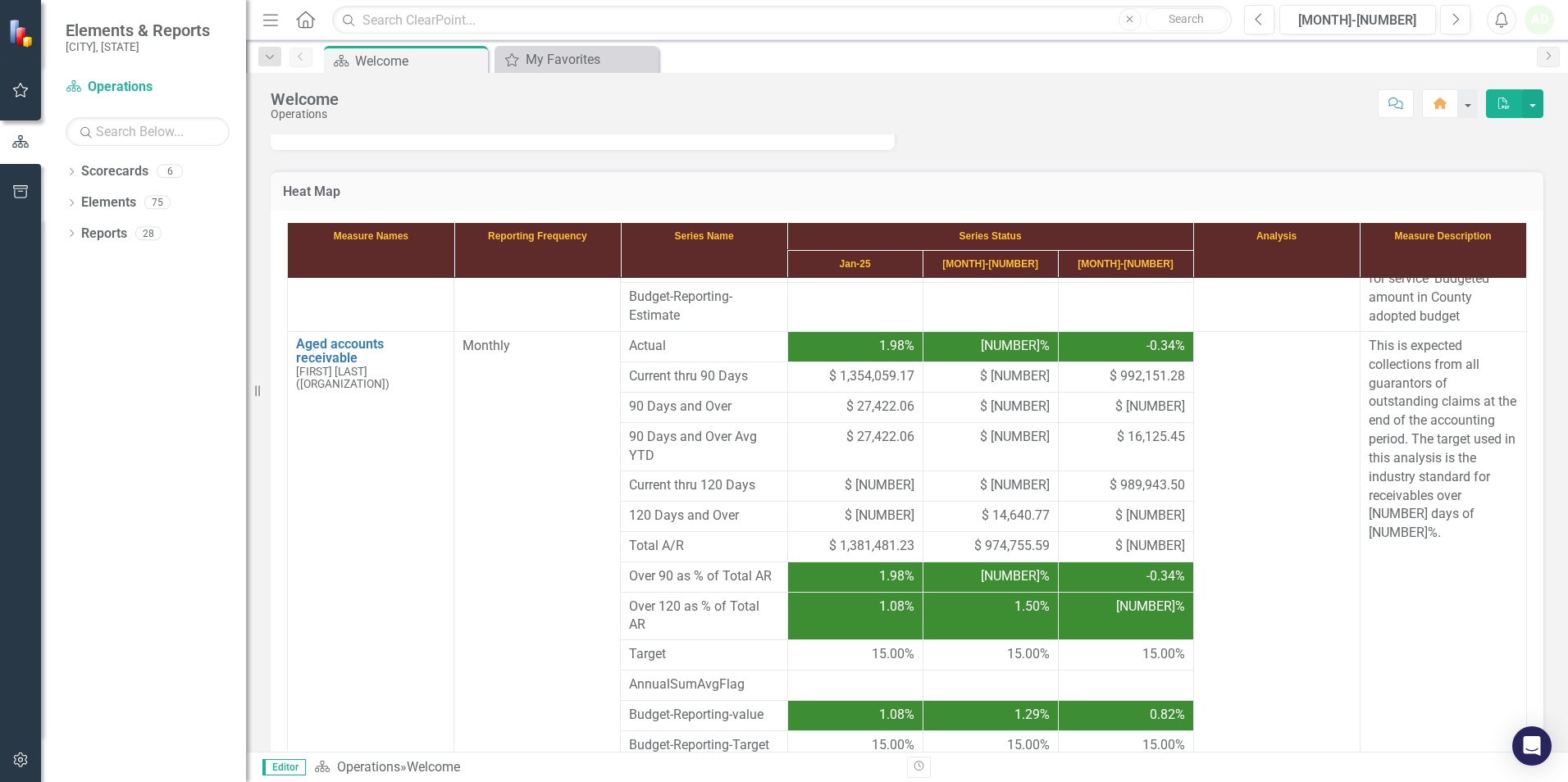 click on "Measure Names" at bounding box center (371, 251) 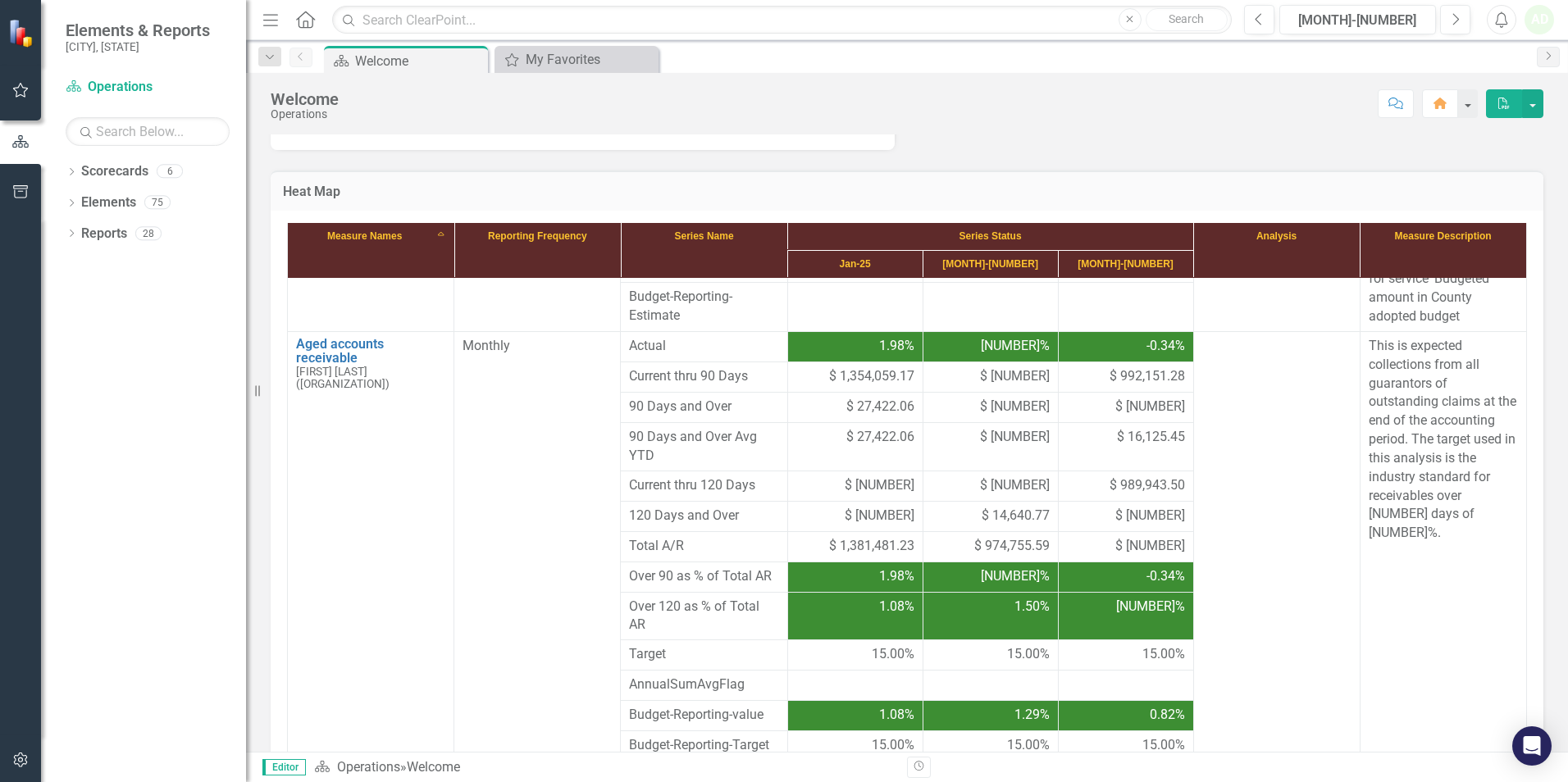 click on "Measure Names Sort Ascending" at bounding box center (371, 251) 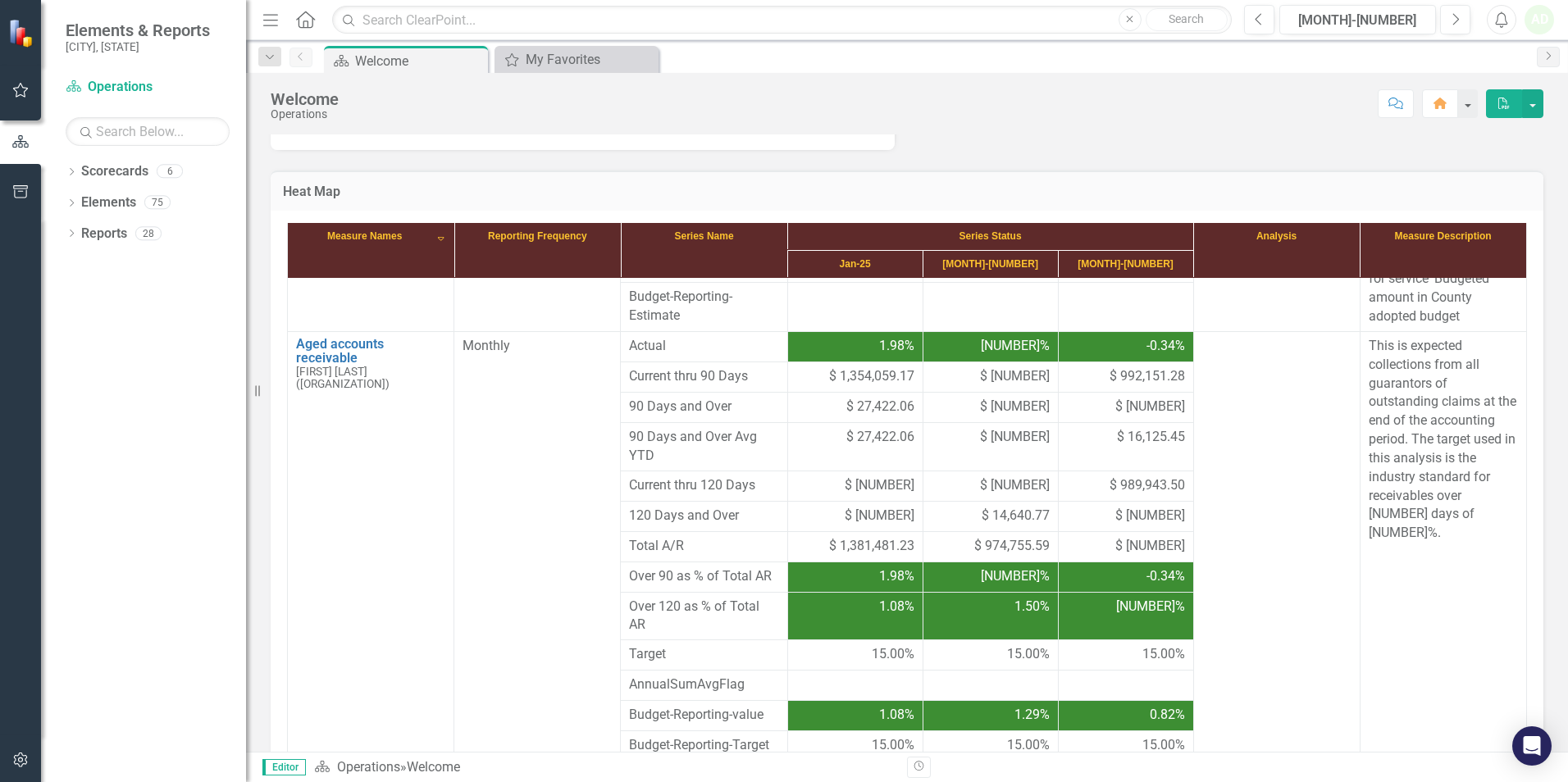scroll, scrollTop: 0, scrollLeft: 0, axis: both 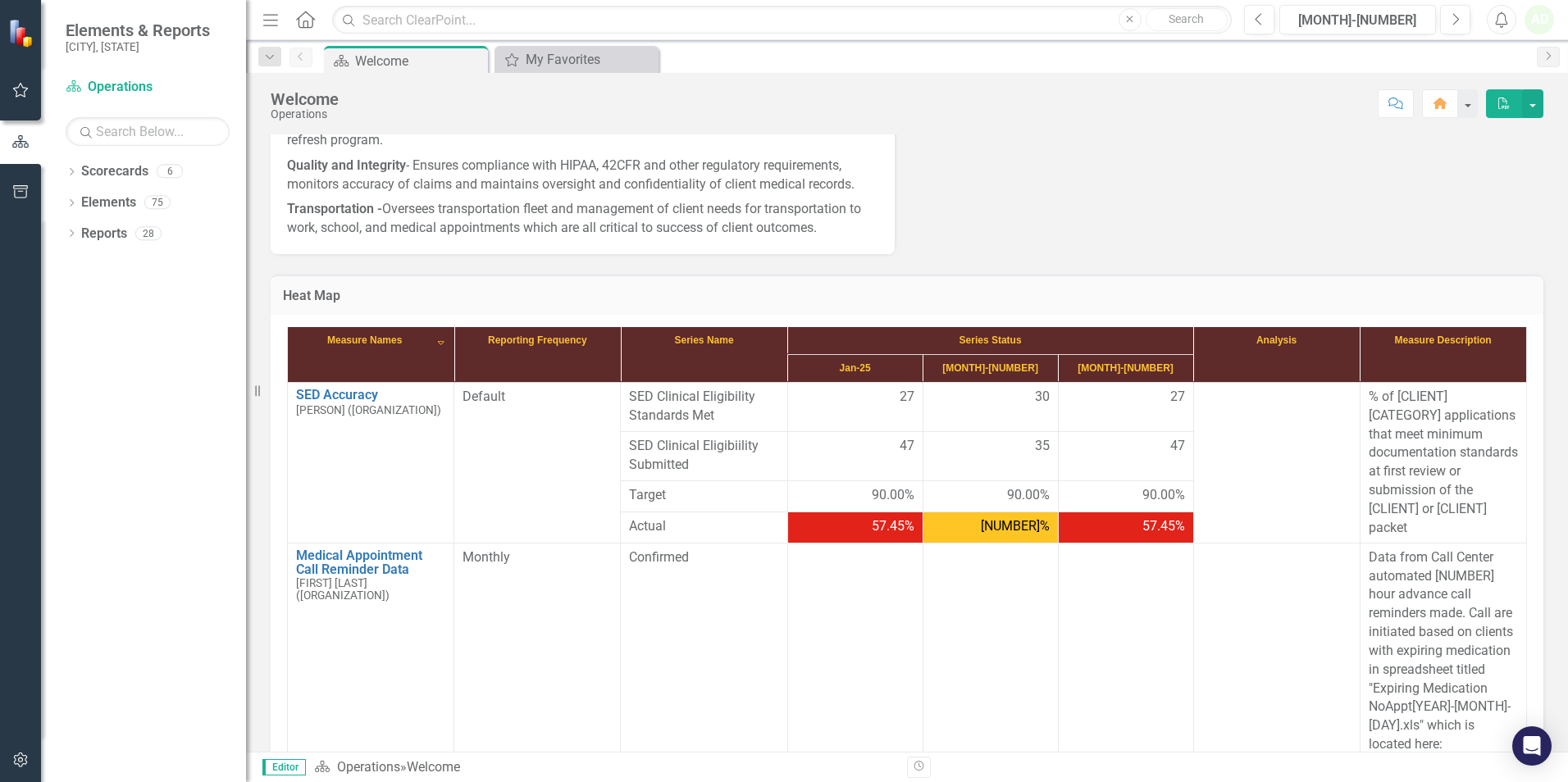 click on "Measure Names Sort Descending" at bounding box center [371, 355] 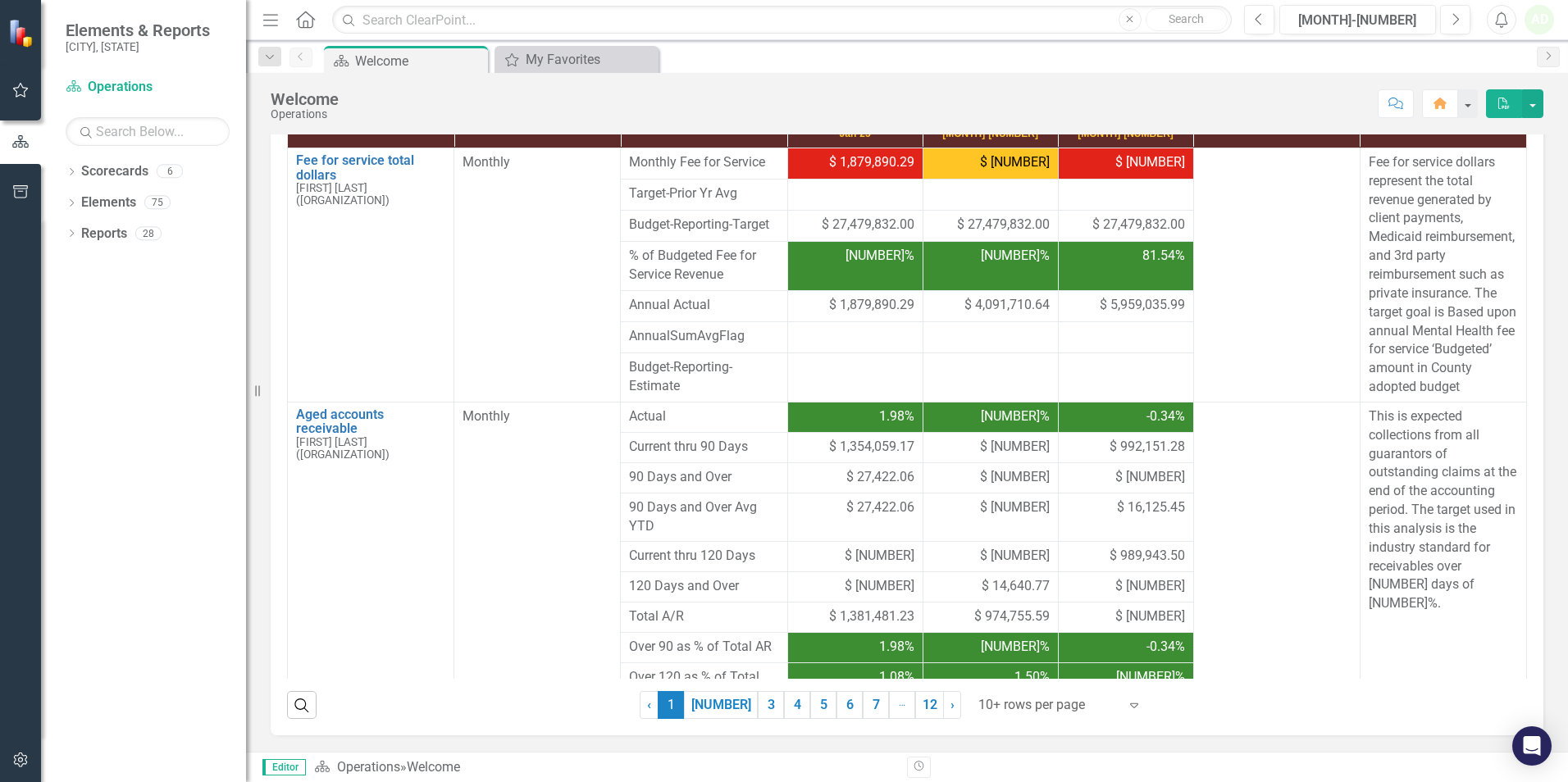 scroll, scrollTop: 574, scrollLeft: 0, axis: vertical 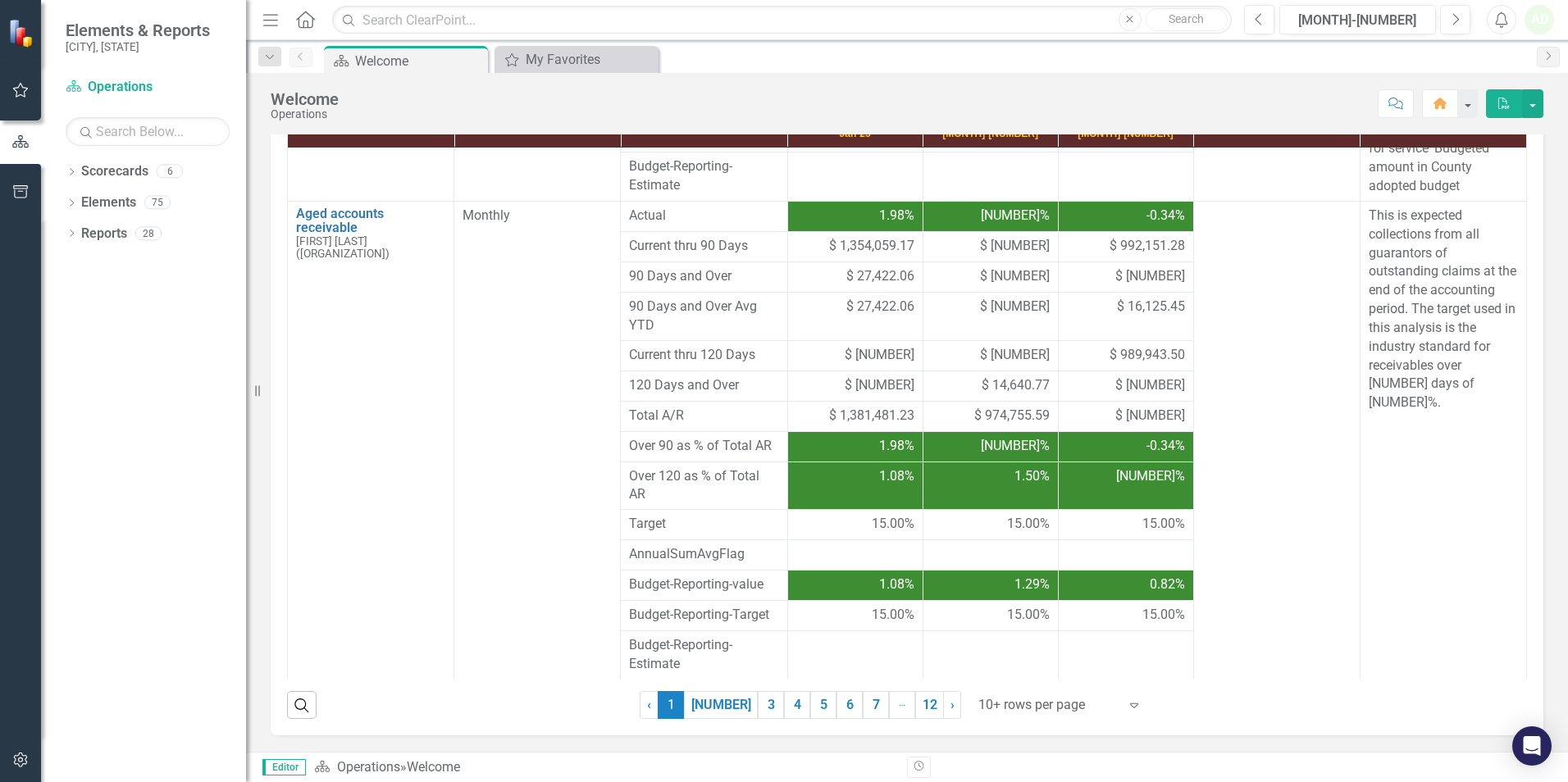 click on "4" at bounding box center (797, 705) 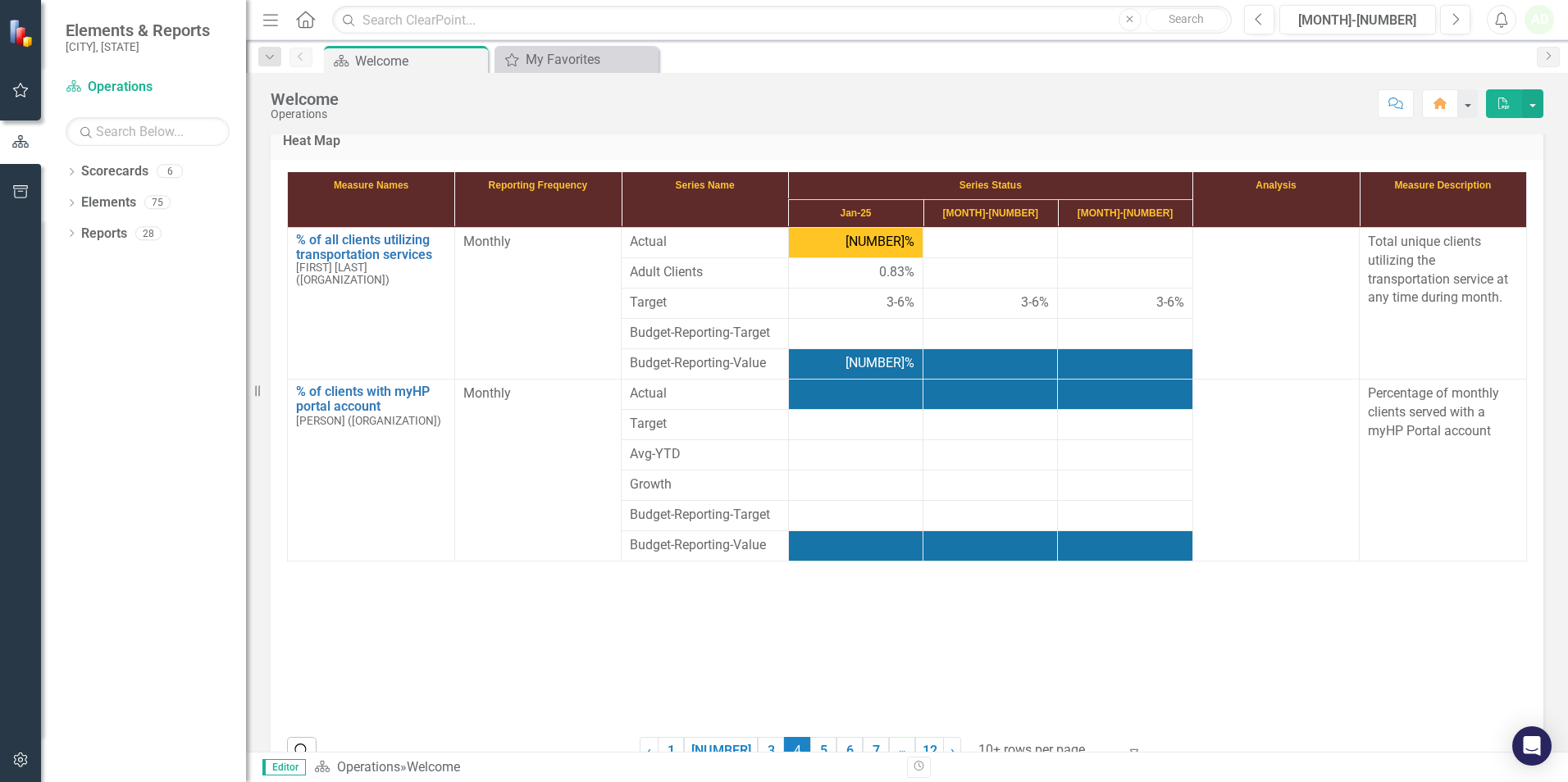 scroll, scrollTop: 539, scrollLeft: 0, axis: vertical 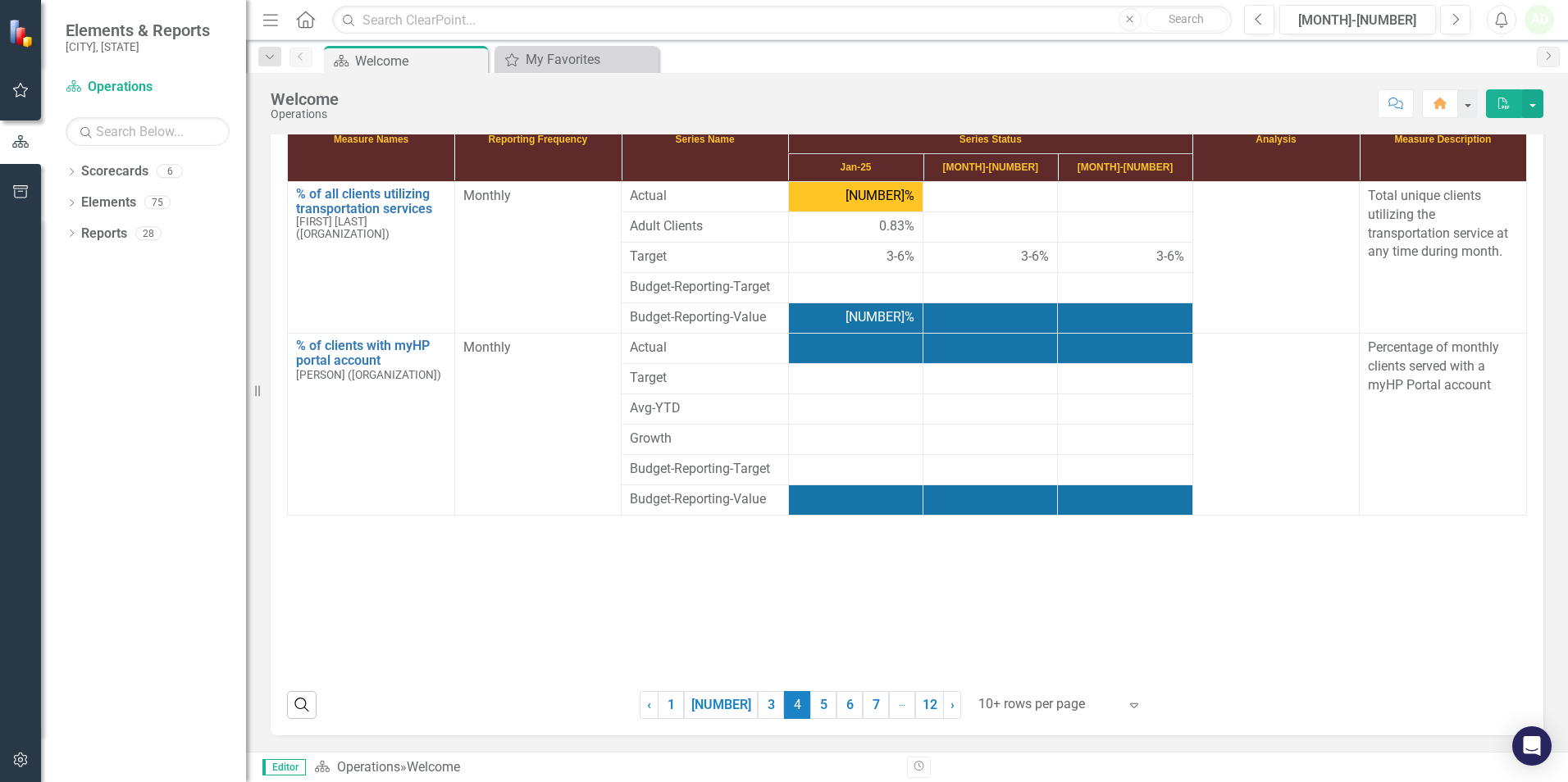 click on "3" at bounding box center (771, 705) 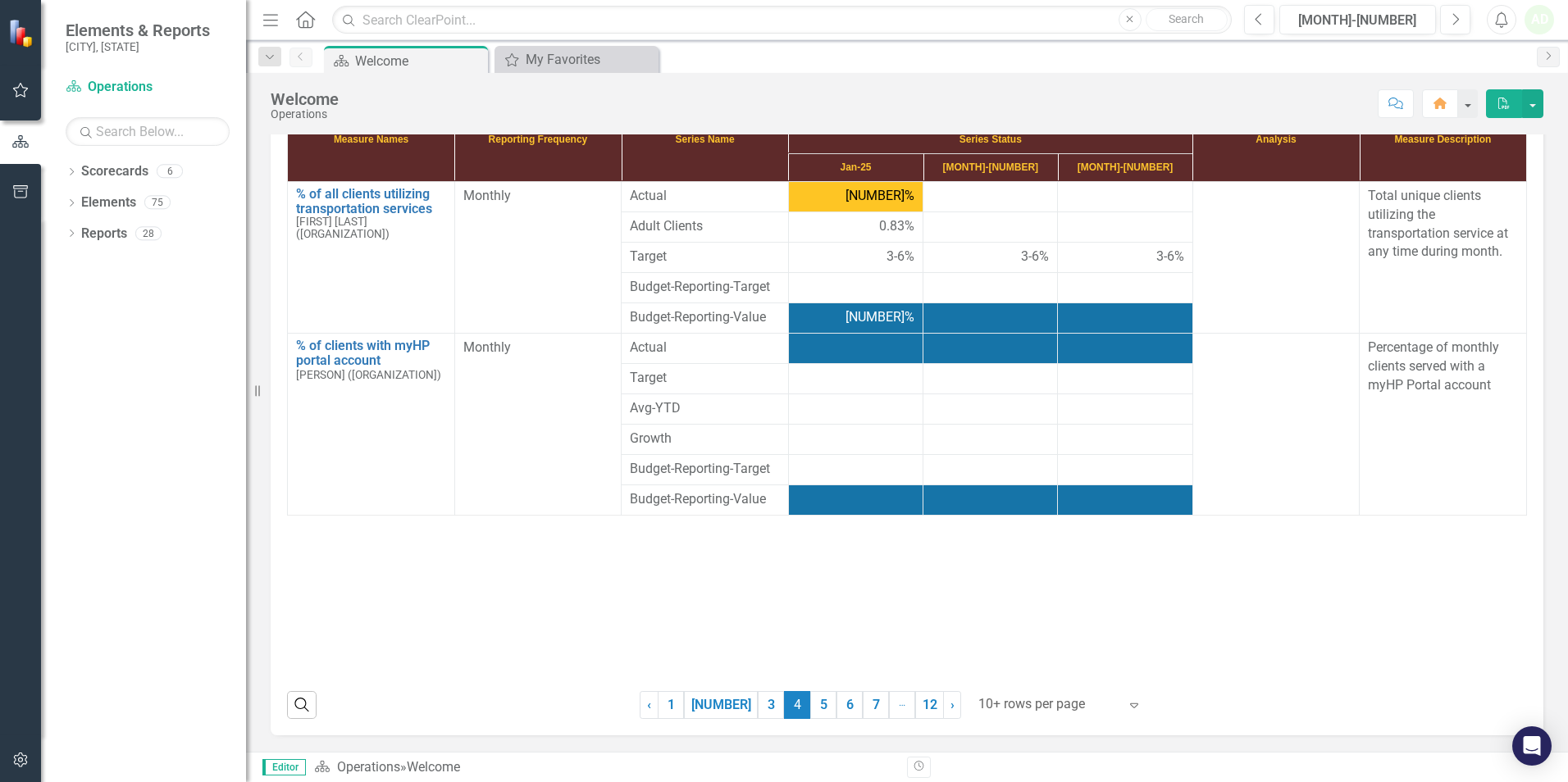 scroll, scrollTop: 376, scrollLeft: 0, axis: vertical 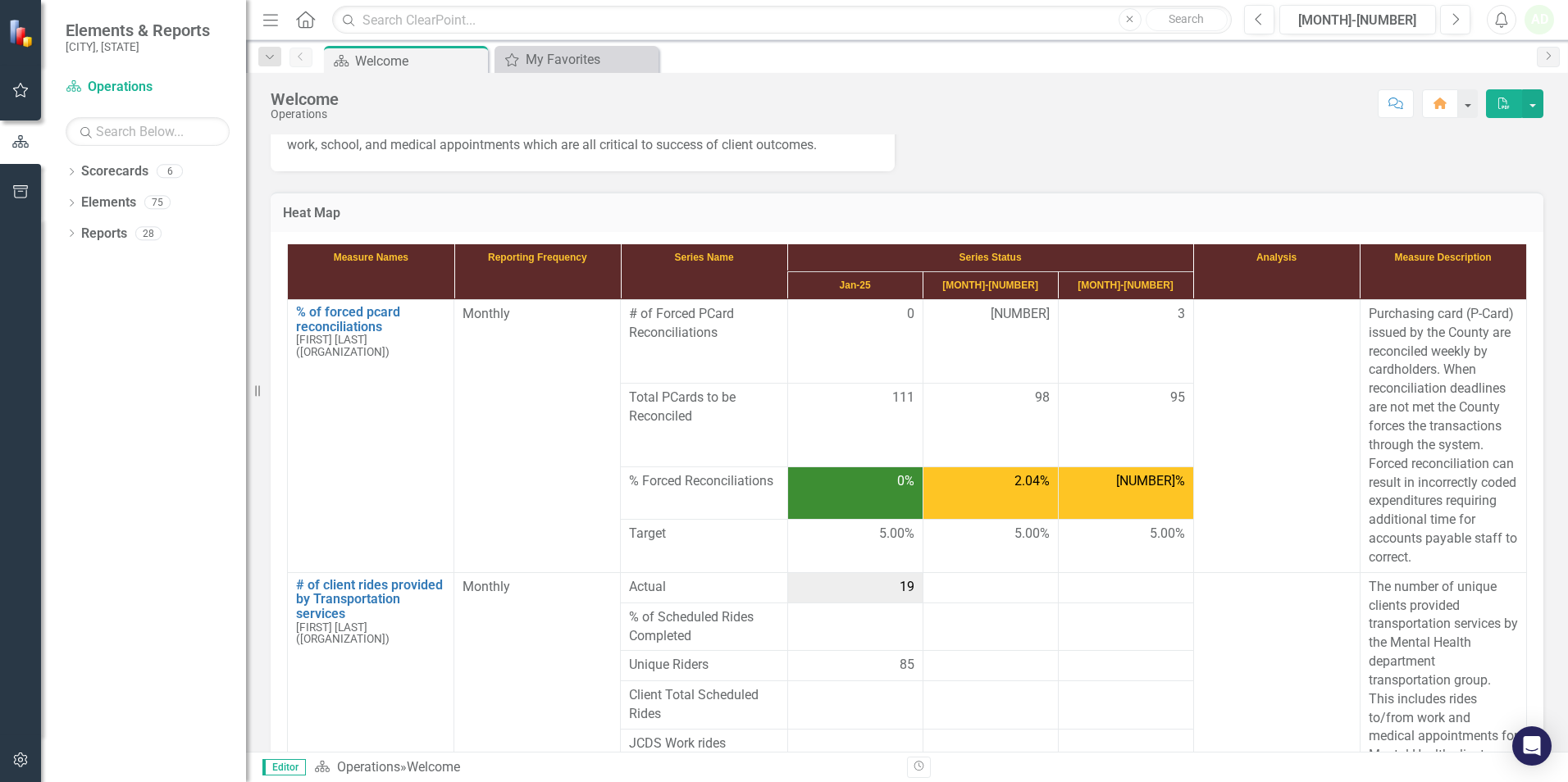 click on "Heat Map" at bounding box center (907, 211) 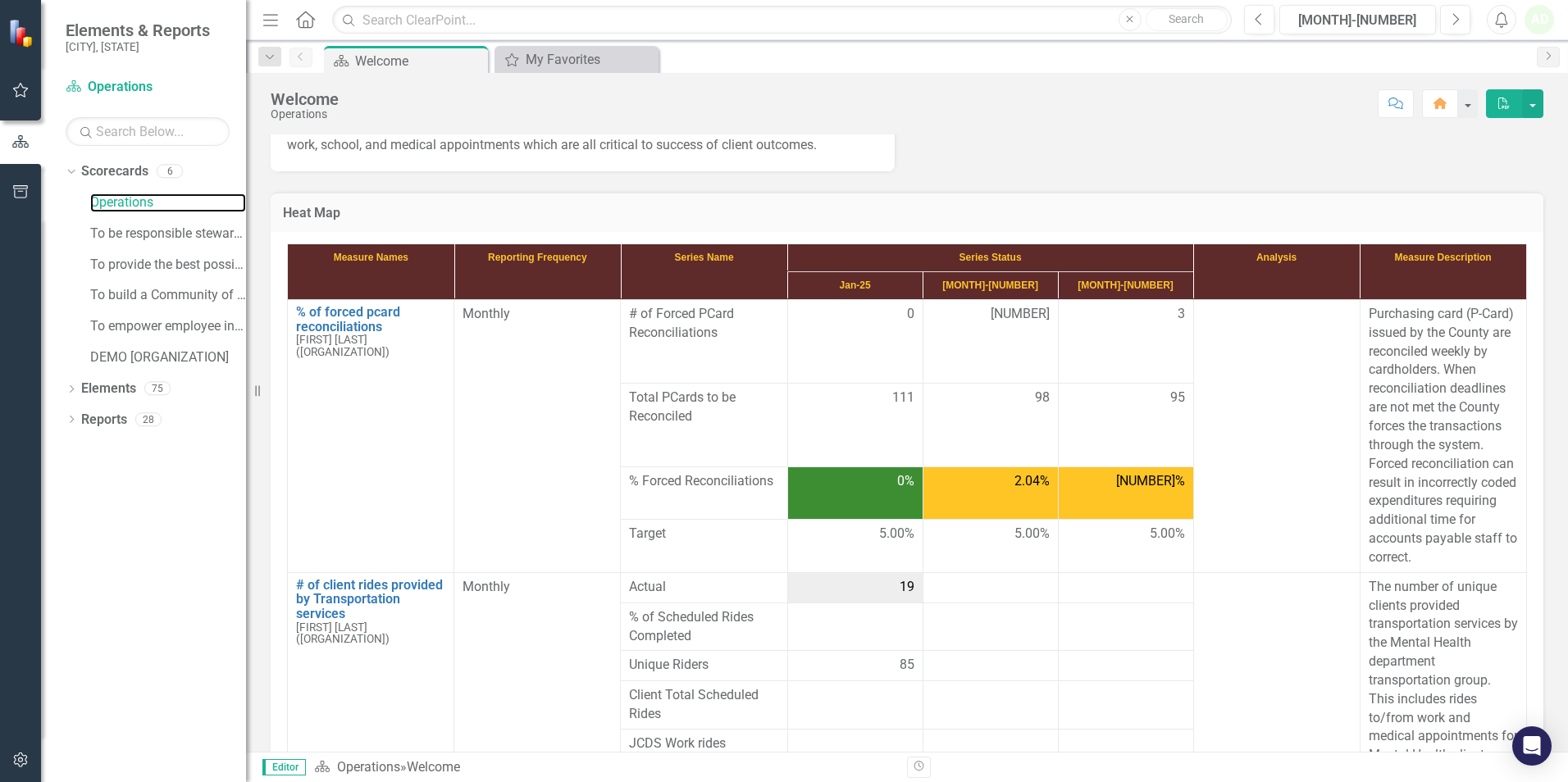 click on "Operations" at bounding box center [168, 202] 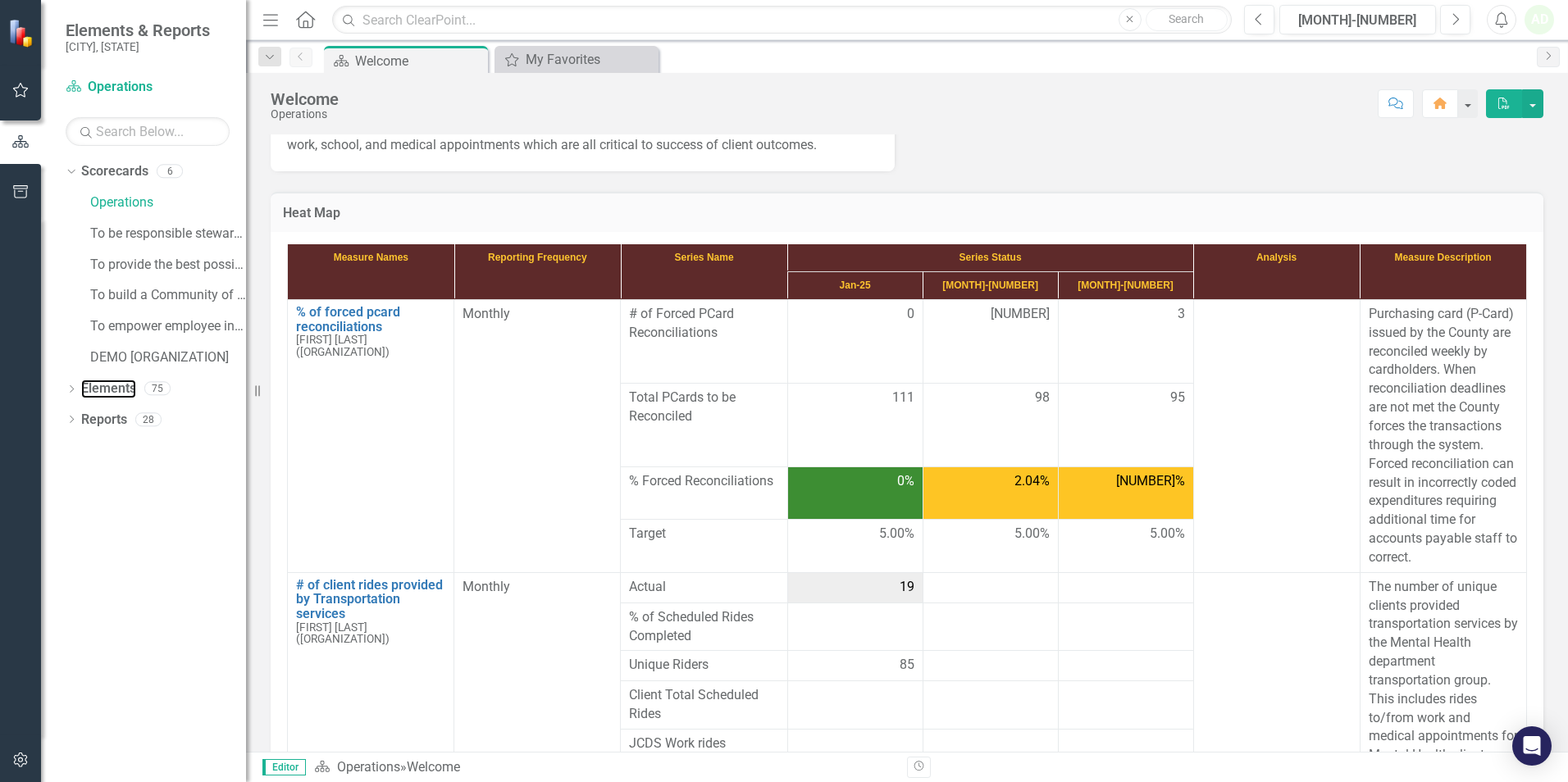 click on "Elements" at bounding box center (108, 389) 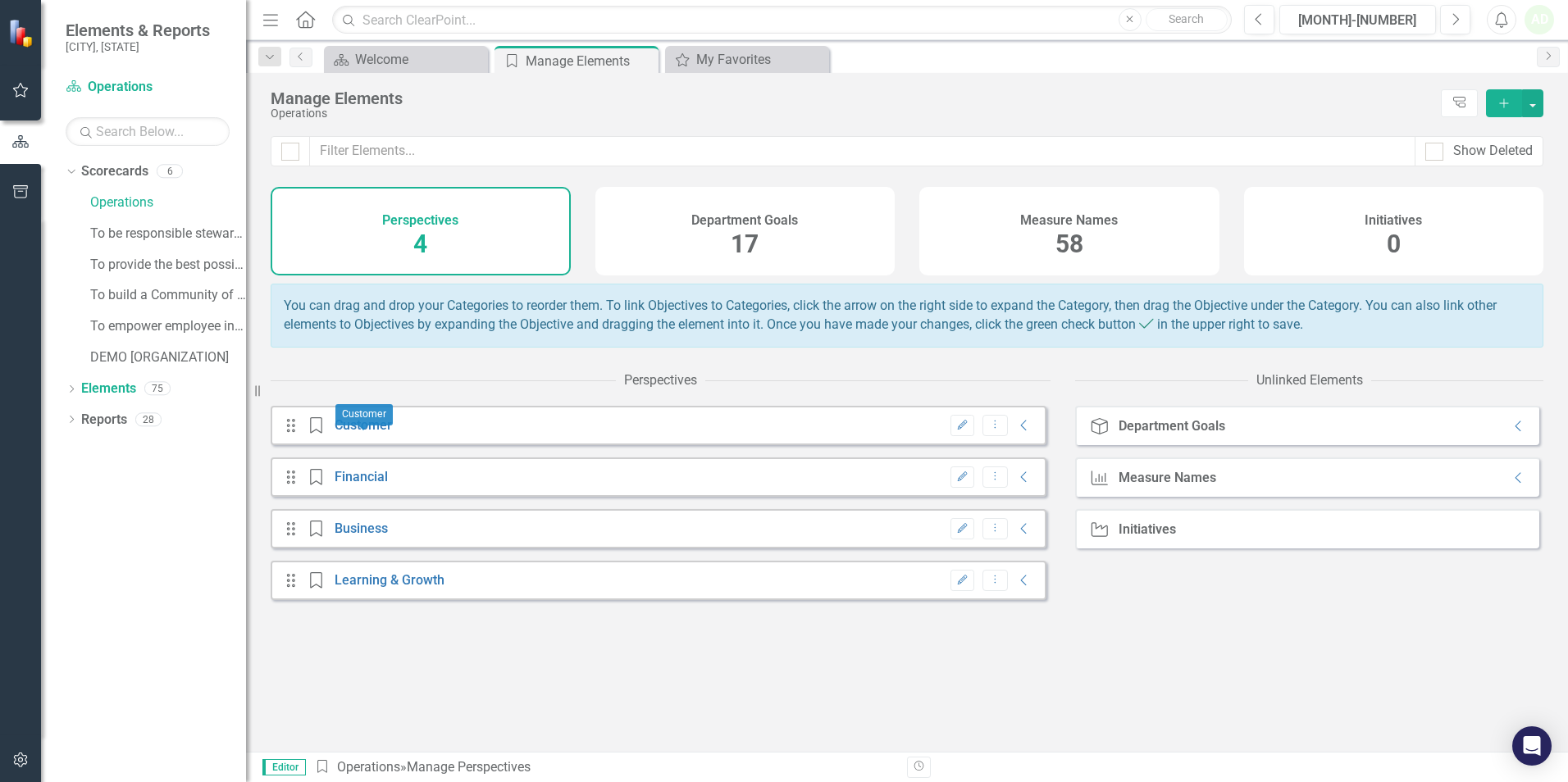 click on "Customer" at bounding box center (363, 425) 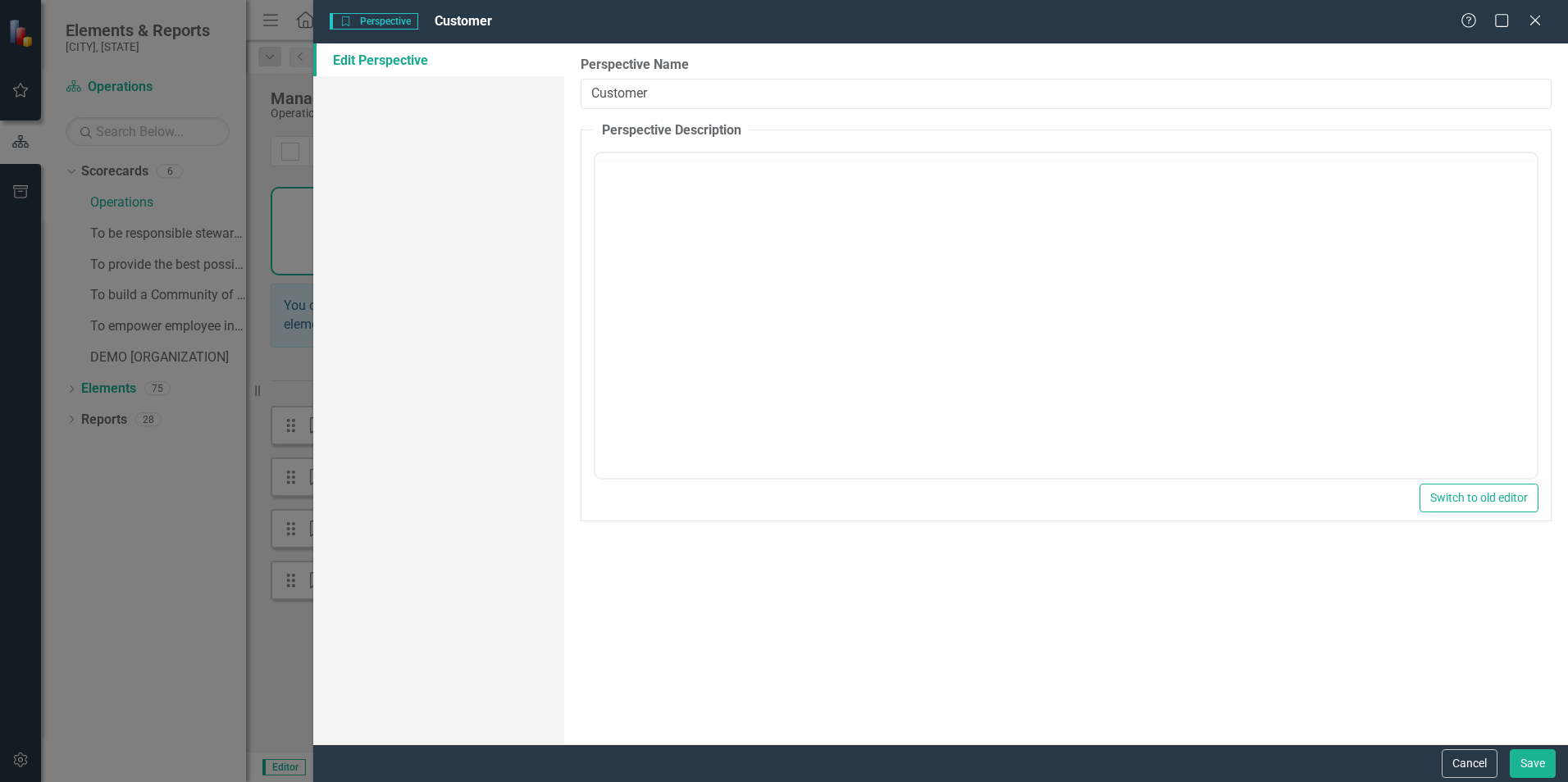 scroll, scrollTop: 0, scrollLeft: 0, axis: both 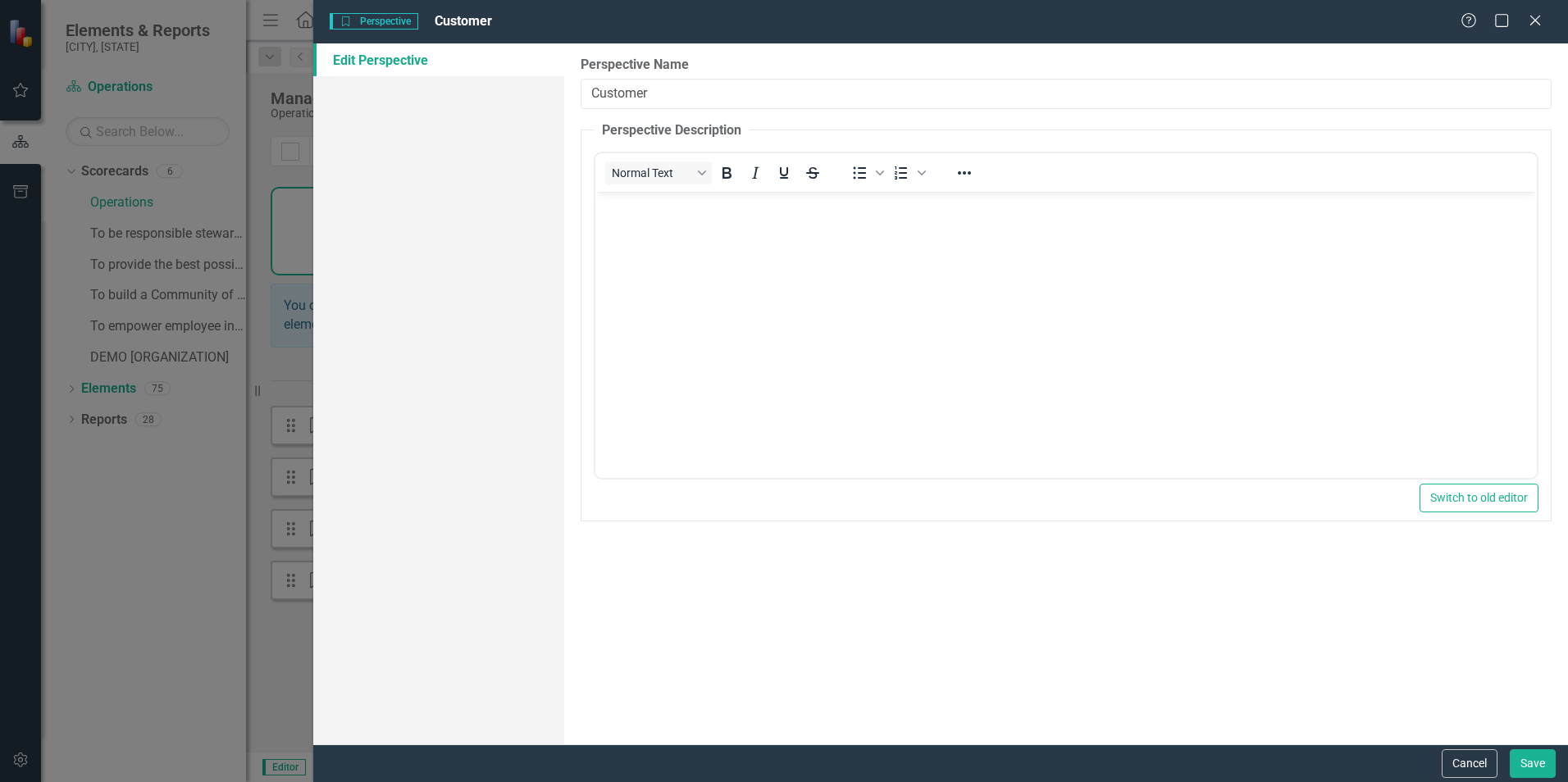 click at bounding box center [1535, 20] 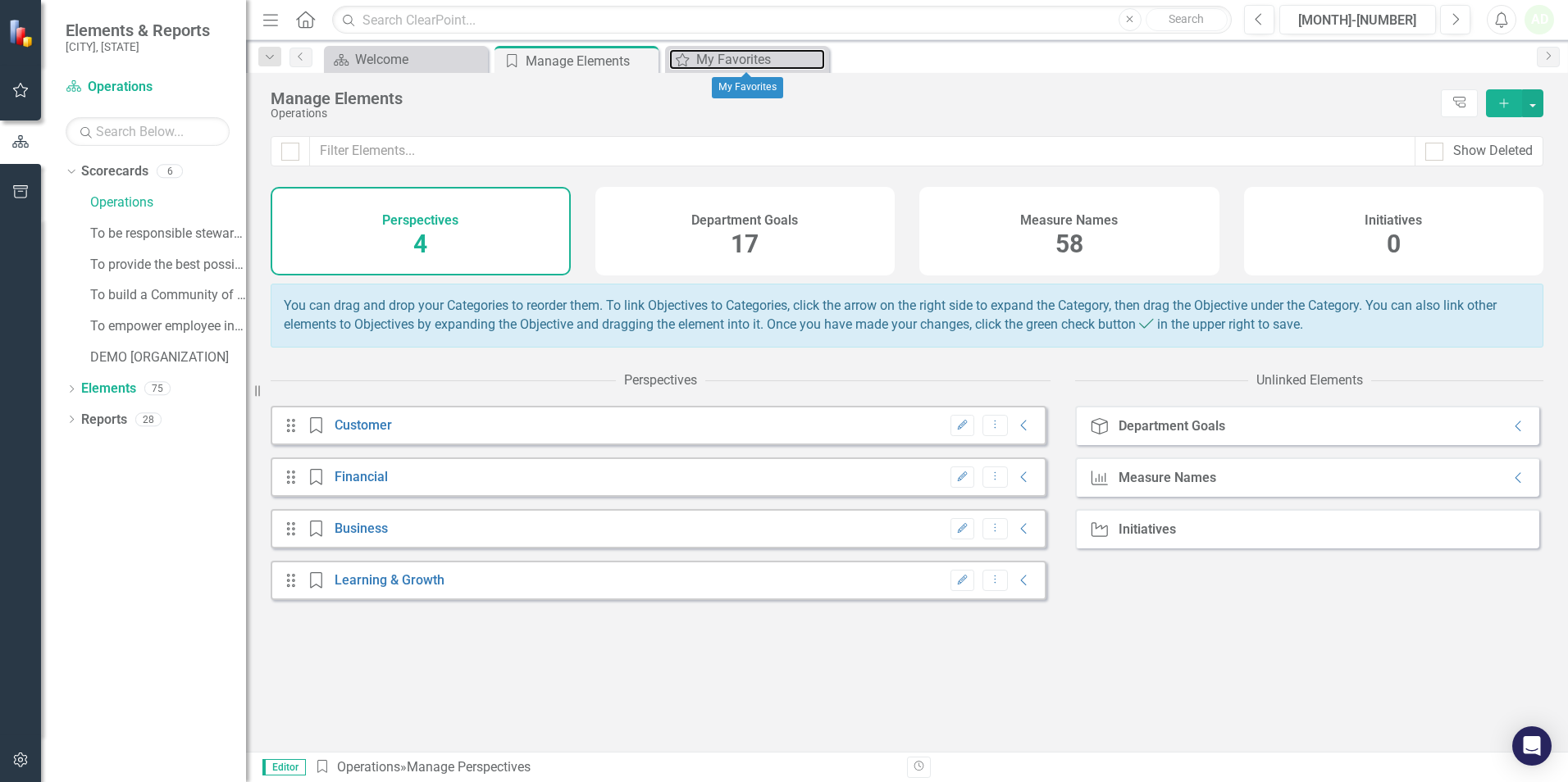 click on "My Favorites" at bounding box center [760, 59] 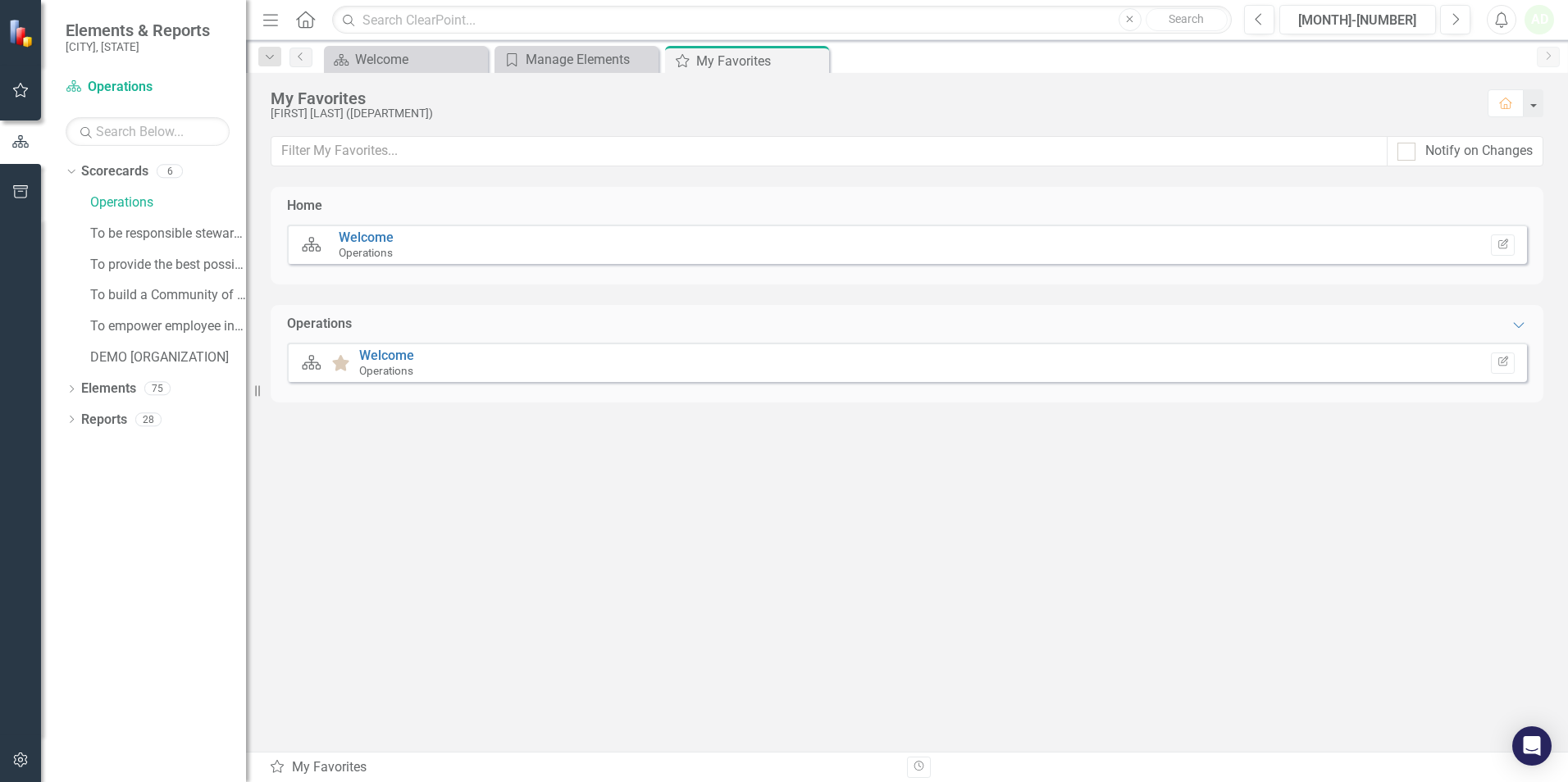 click on "Operations" at bounding box center (366, 252) 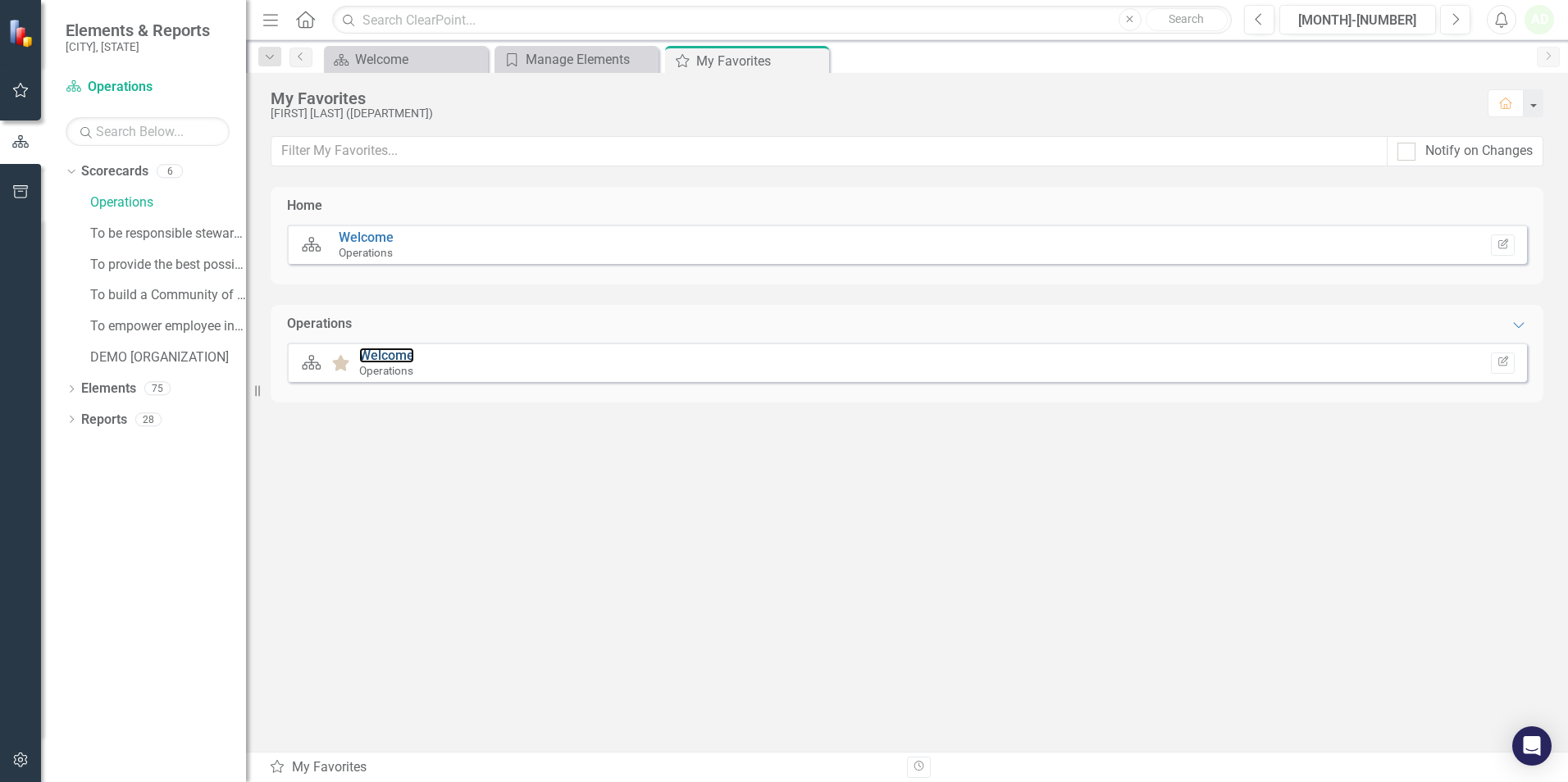 click on "Welcome" at bounding box center [366, 237] 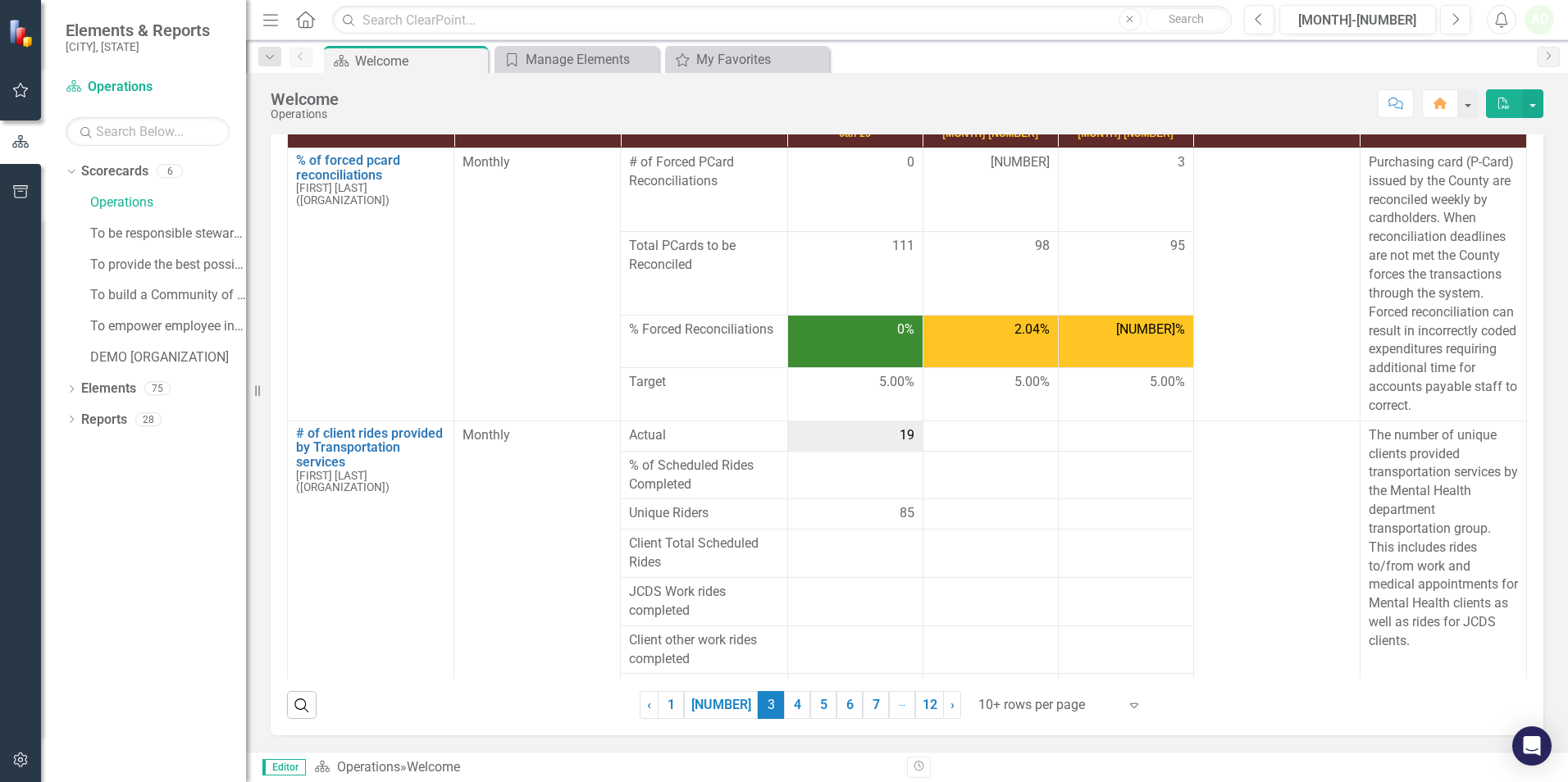 scroll, scrollTop: 574, scrollLeft: 0, axis: vertical 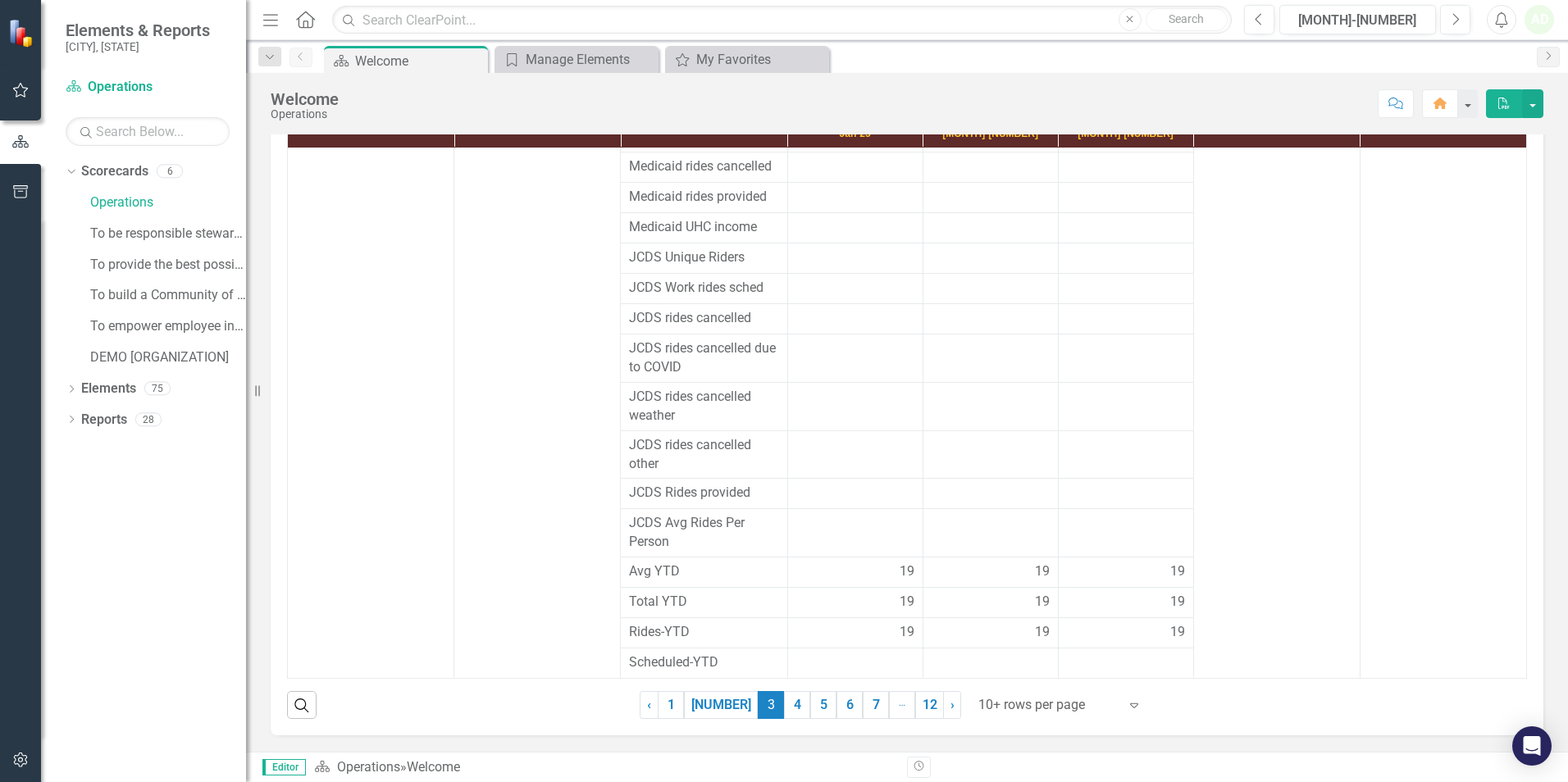 click on "4" at bounding box center [797, 705] 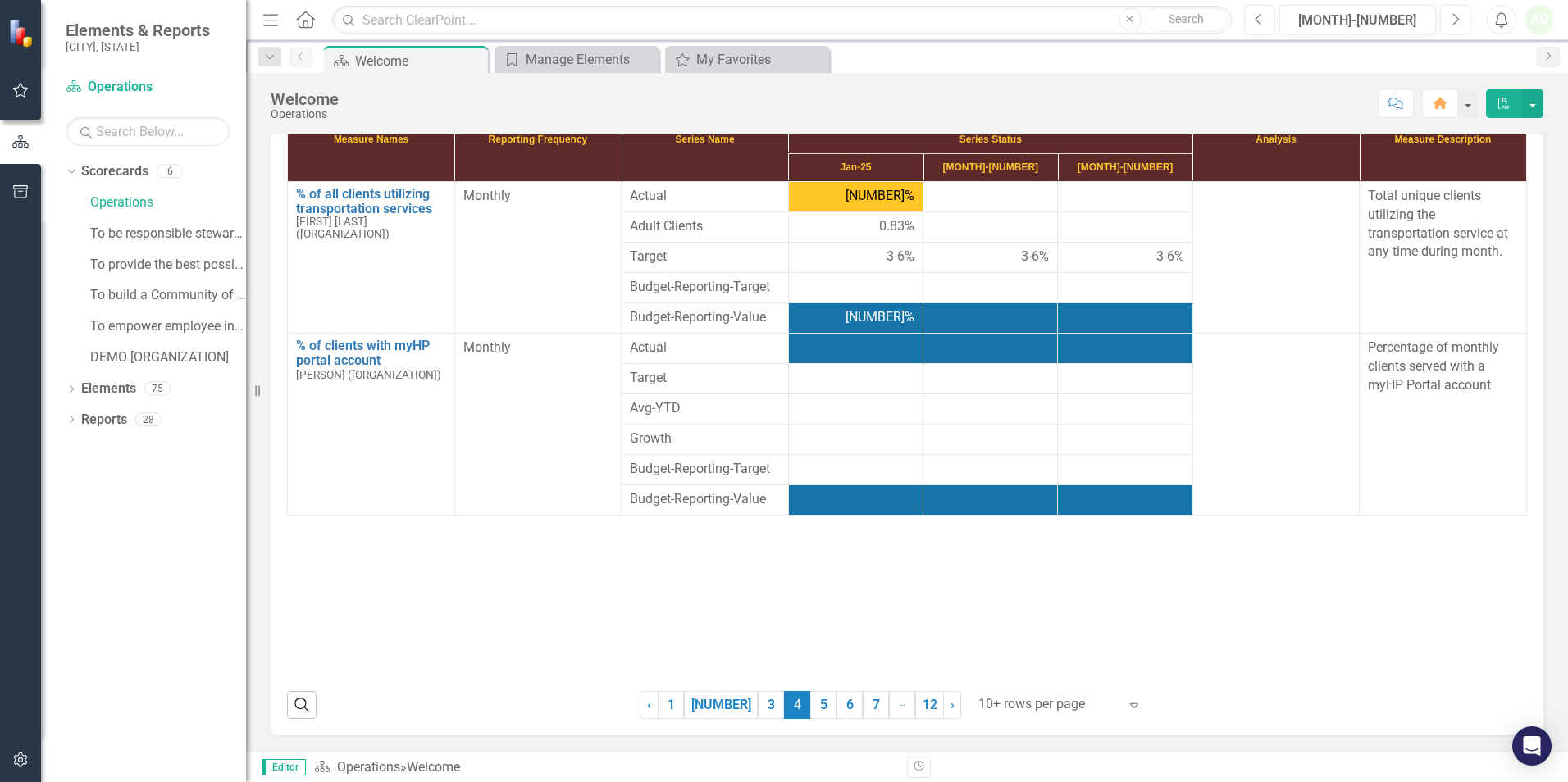 scroll, scrollTop: 0, scrollLeft: 0, axis: both 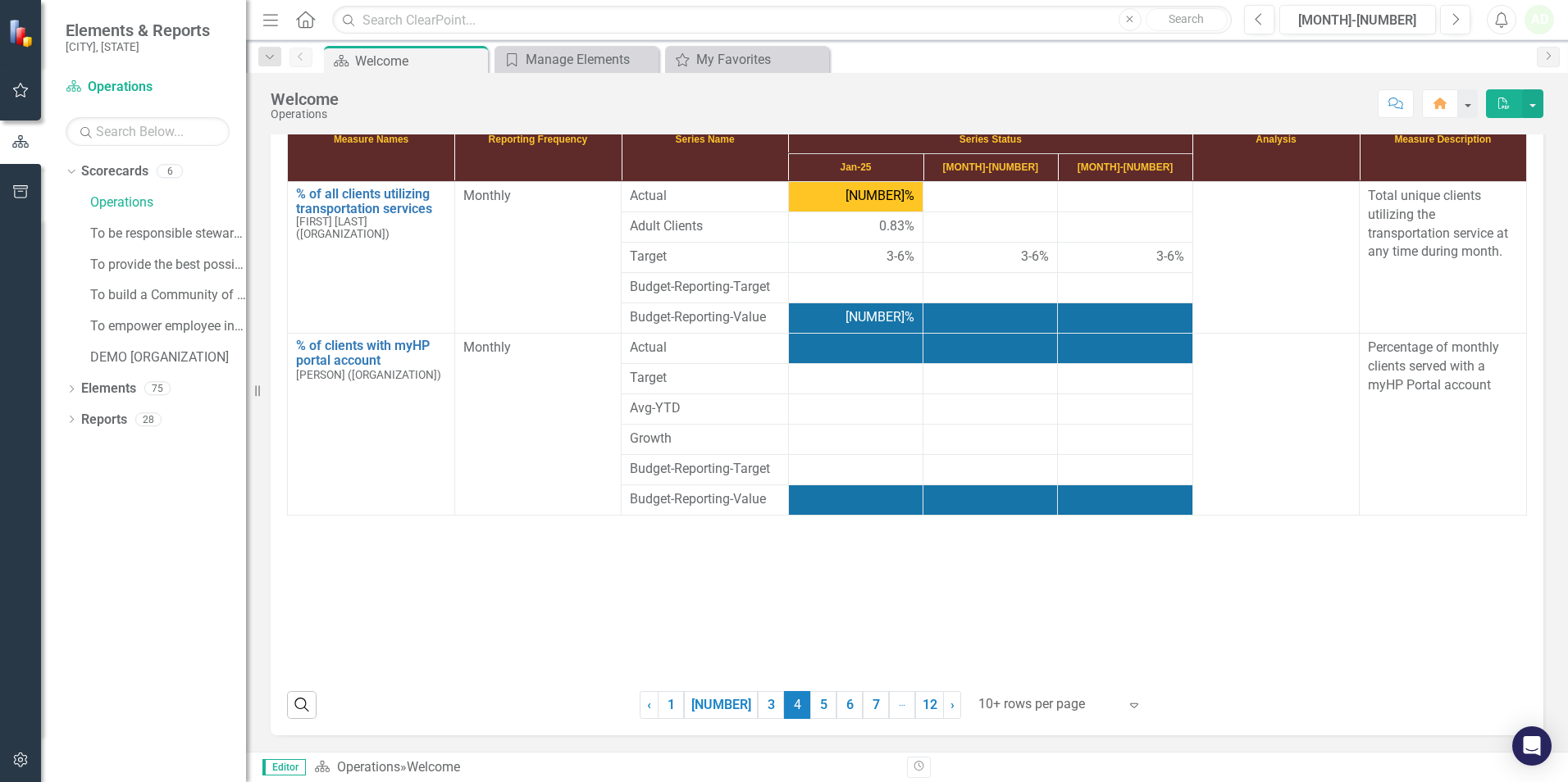 click on "5" at bounding box center (823, 705) 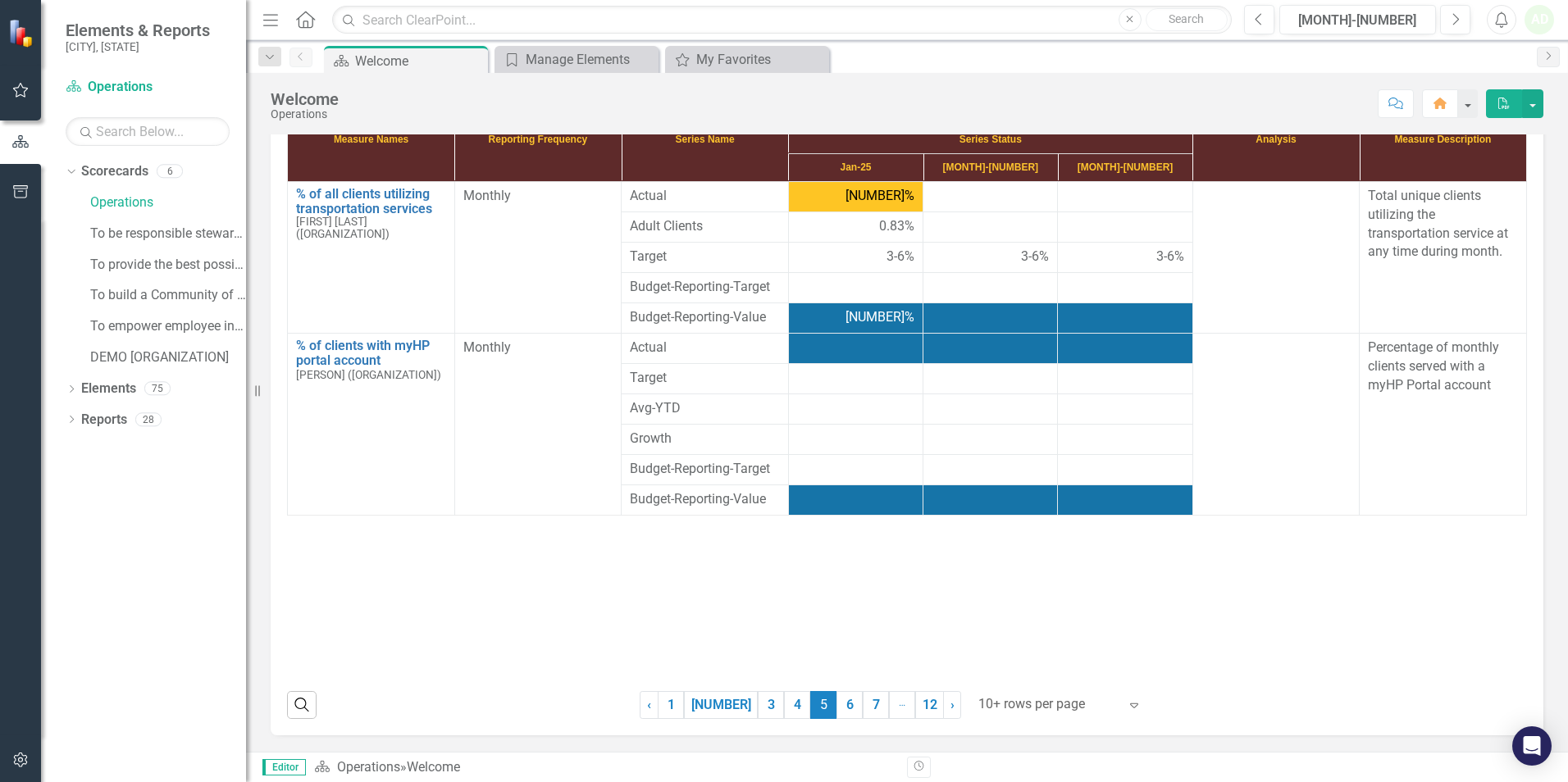 scroll, scrollTop: 376, scrollLeft: 0, axis: vertical 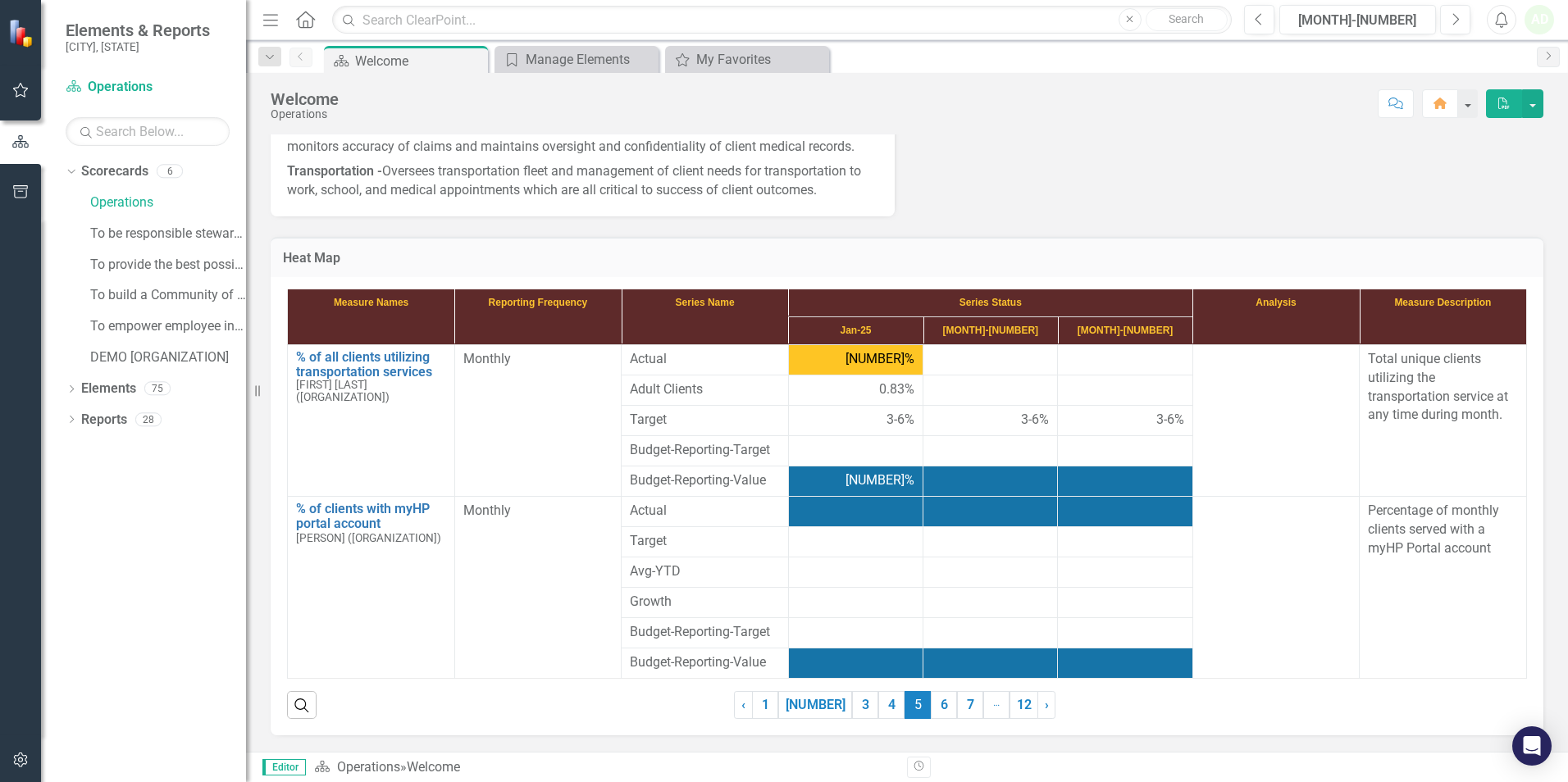 click on "6" at bounding box center [944, 705] 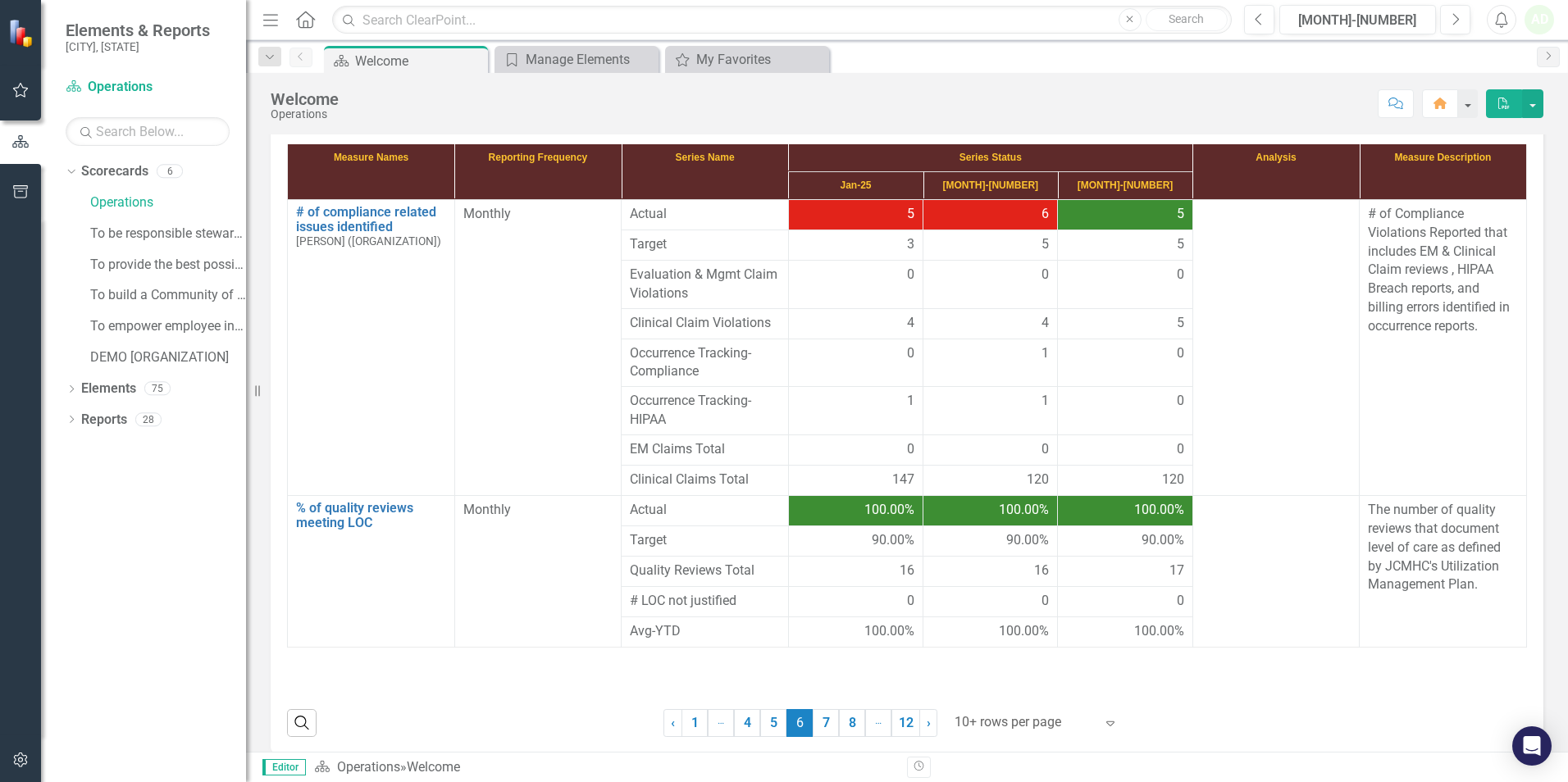 scroll, scrollTop: 539, scrollLeft: 0, axis: vertical 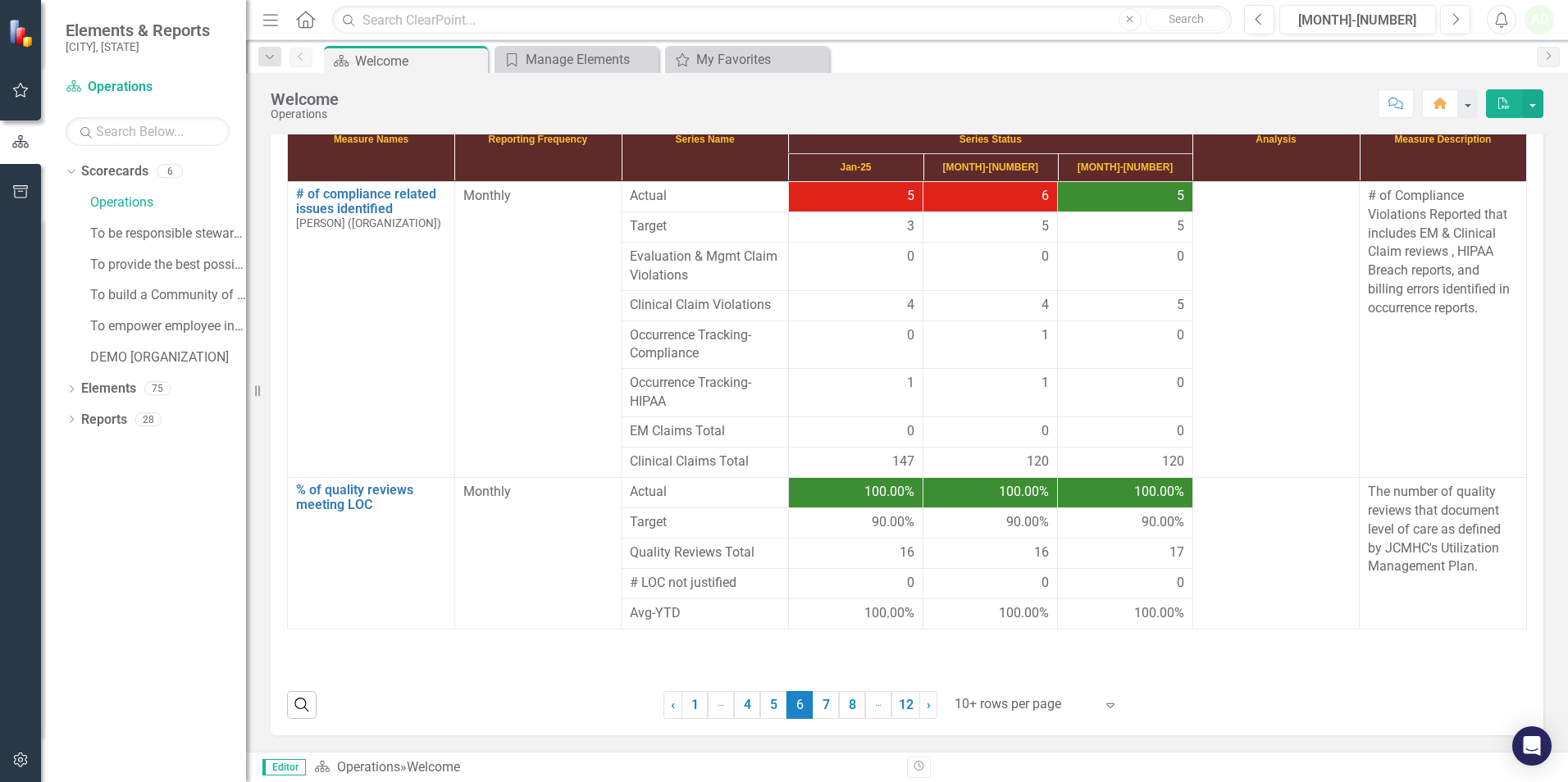 click on "7" at bounding box center (826, 705) 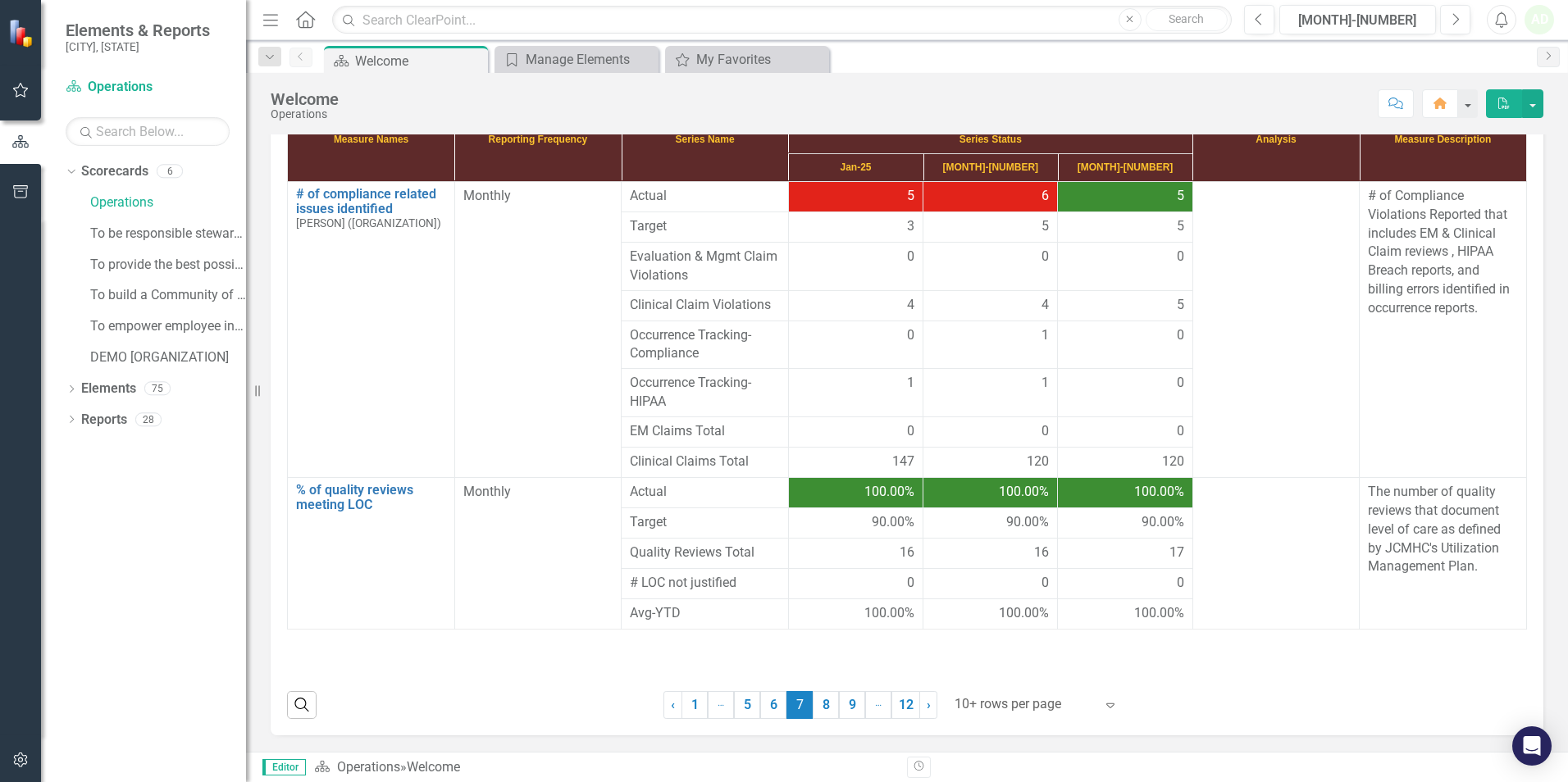 scroll, scrollTop: 490, scrollLeft: 0, axis: vertical 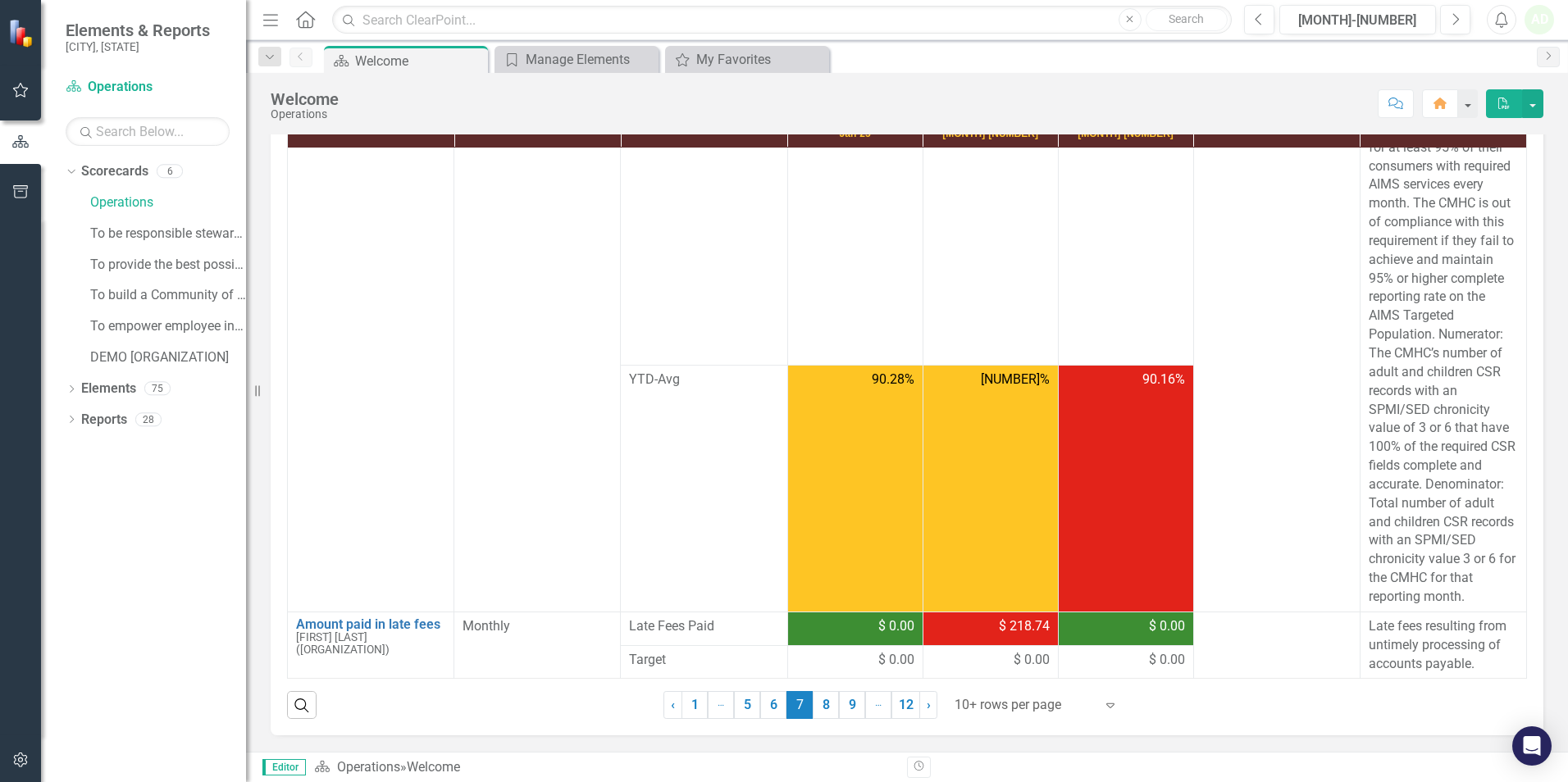 click on "8" at bounding box center [826, 705] 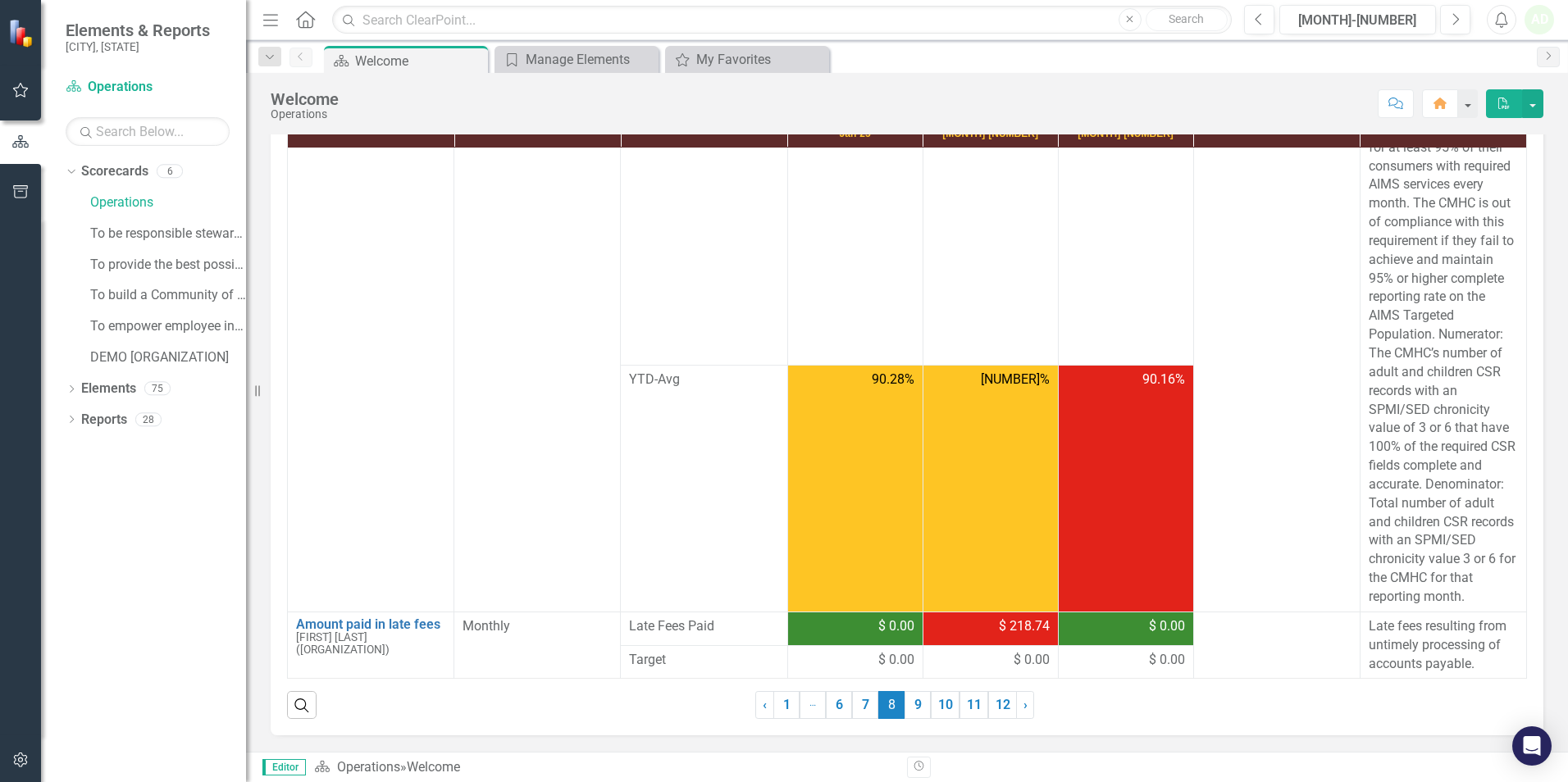 scroll, scrollTop: 0, scrollLeft: 0, axis: both 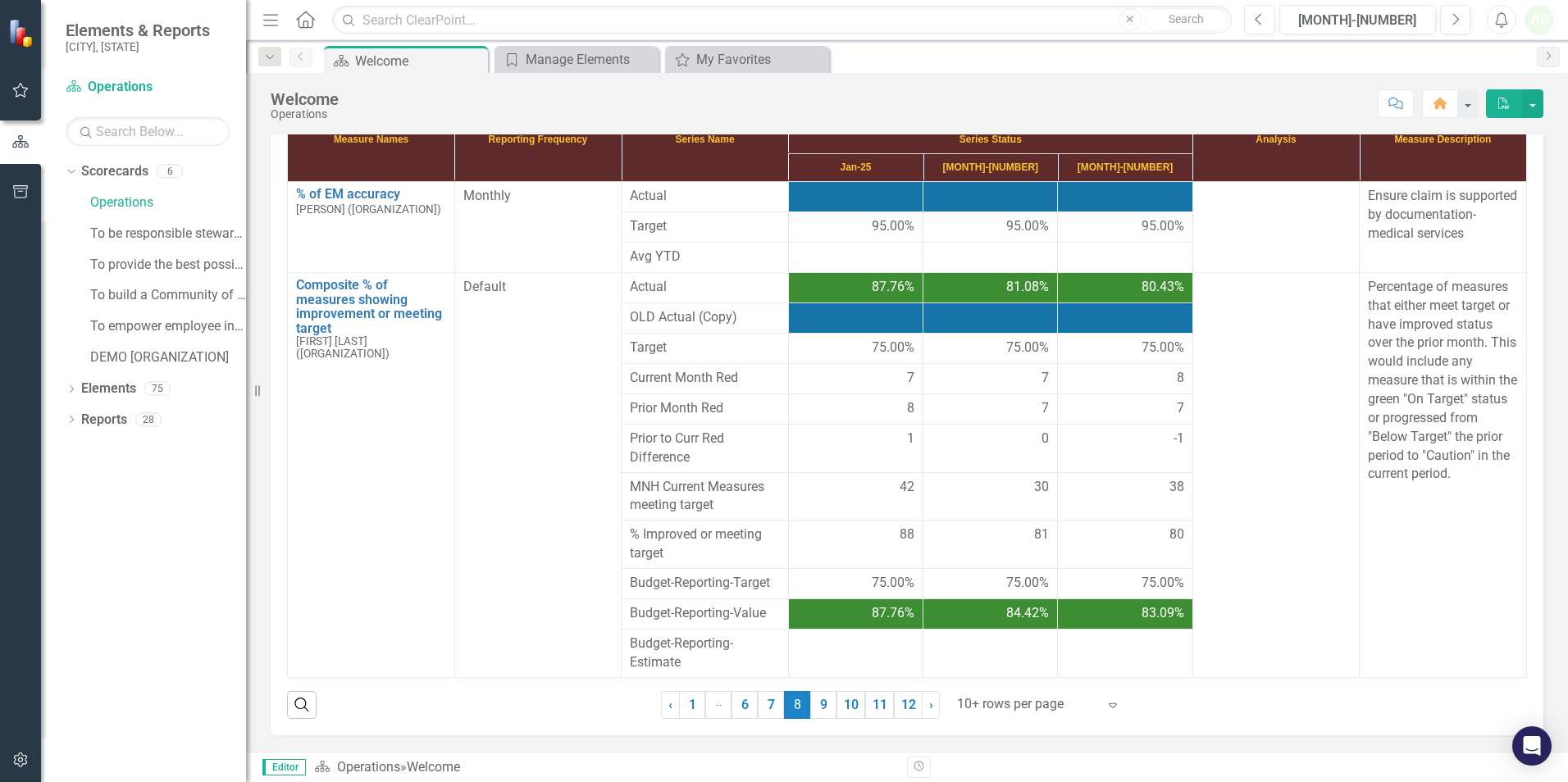 click on "9" at bounding box center [823, 705] 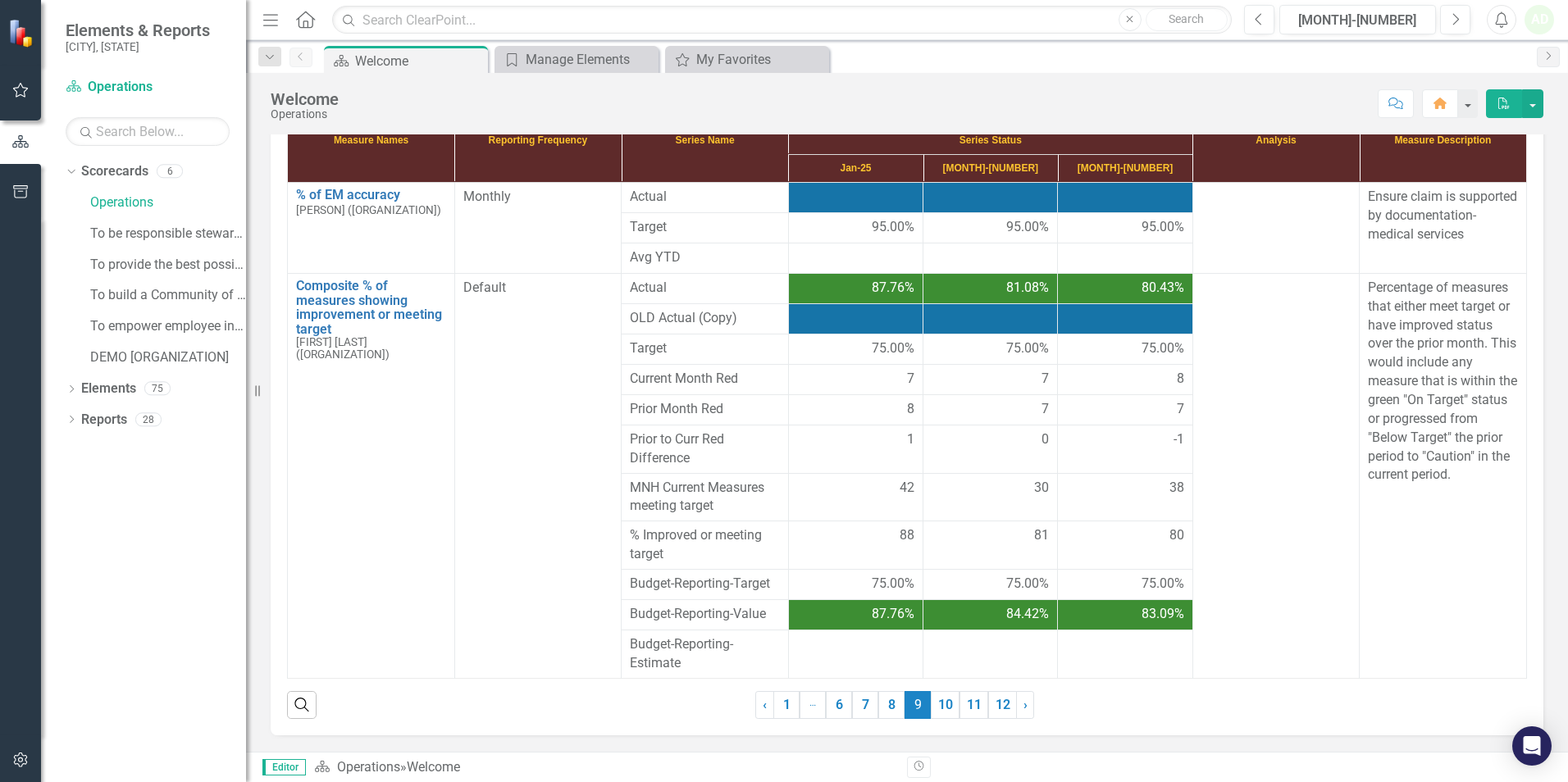 scroll, scrollTop: 539, scrollLeft: 0, axis: vertical 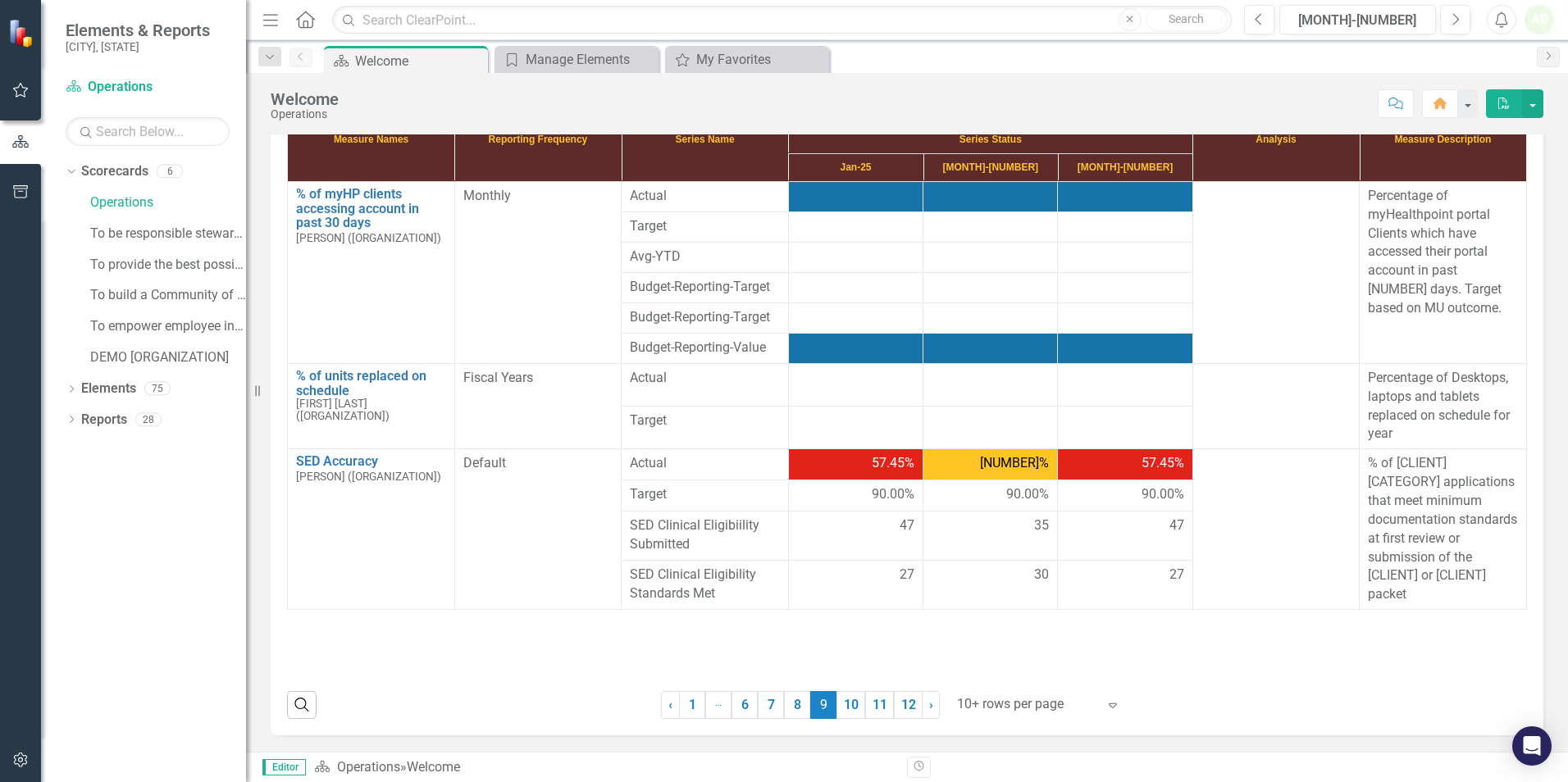 click on "10" at bounding box center (850, 705) 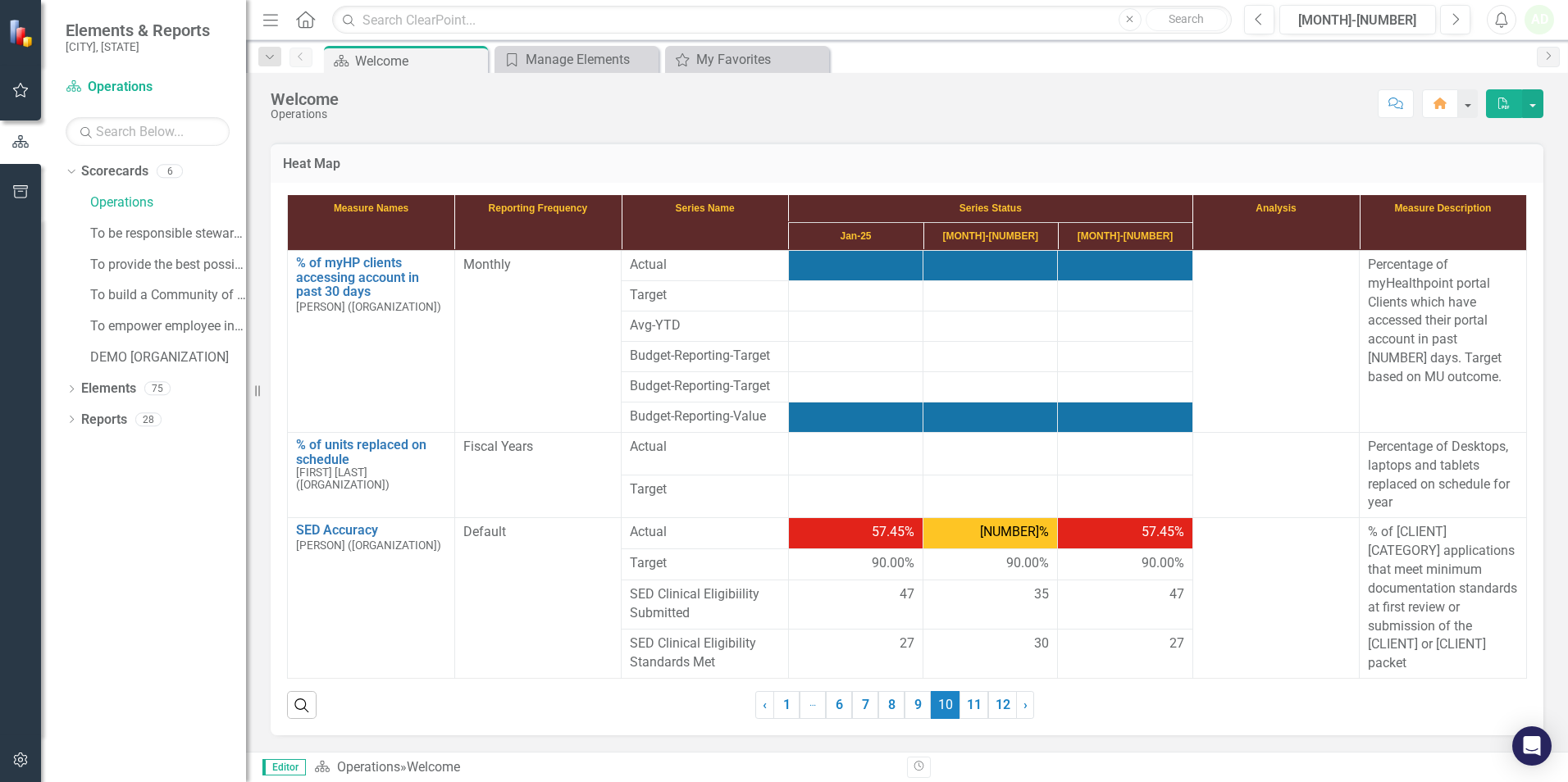 scroll, scrollTop: 467, scrollLeft: 0, axis: vertical 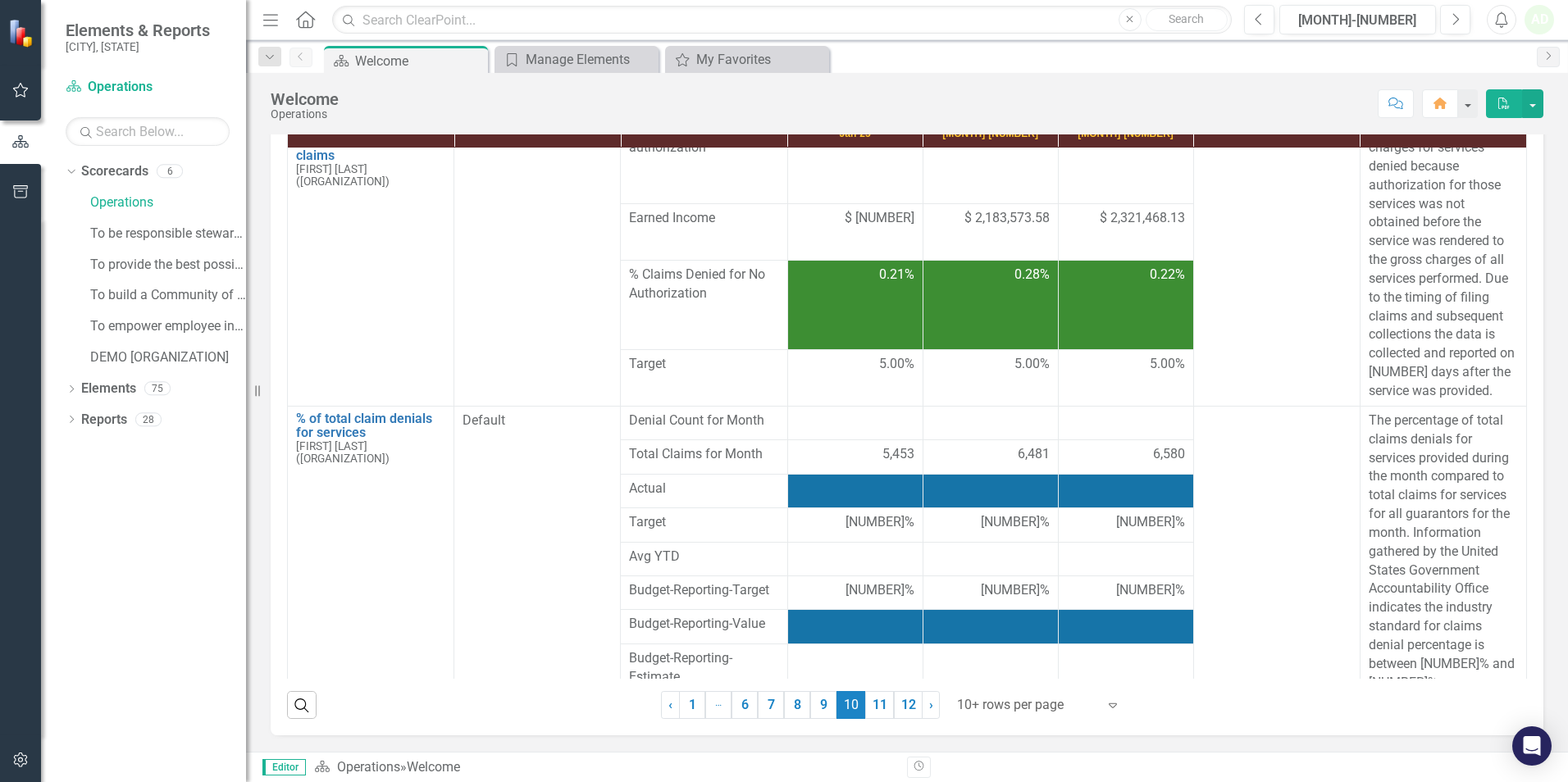 click on "11" at bounding box center [879, 705] 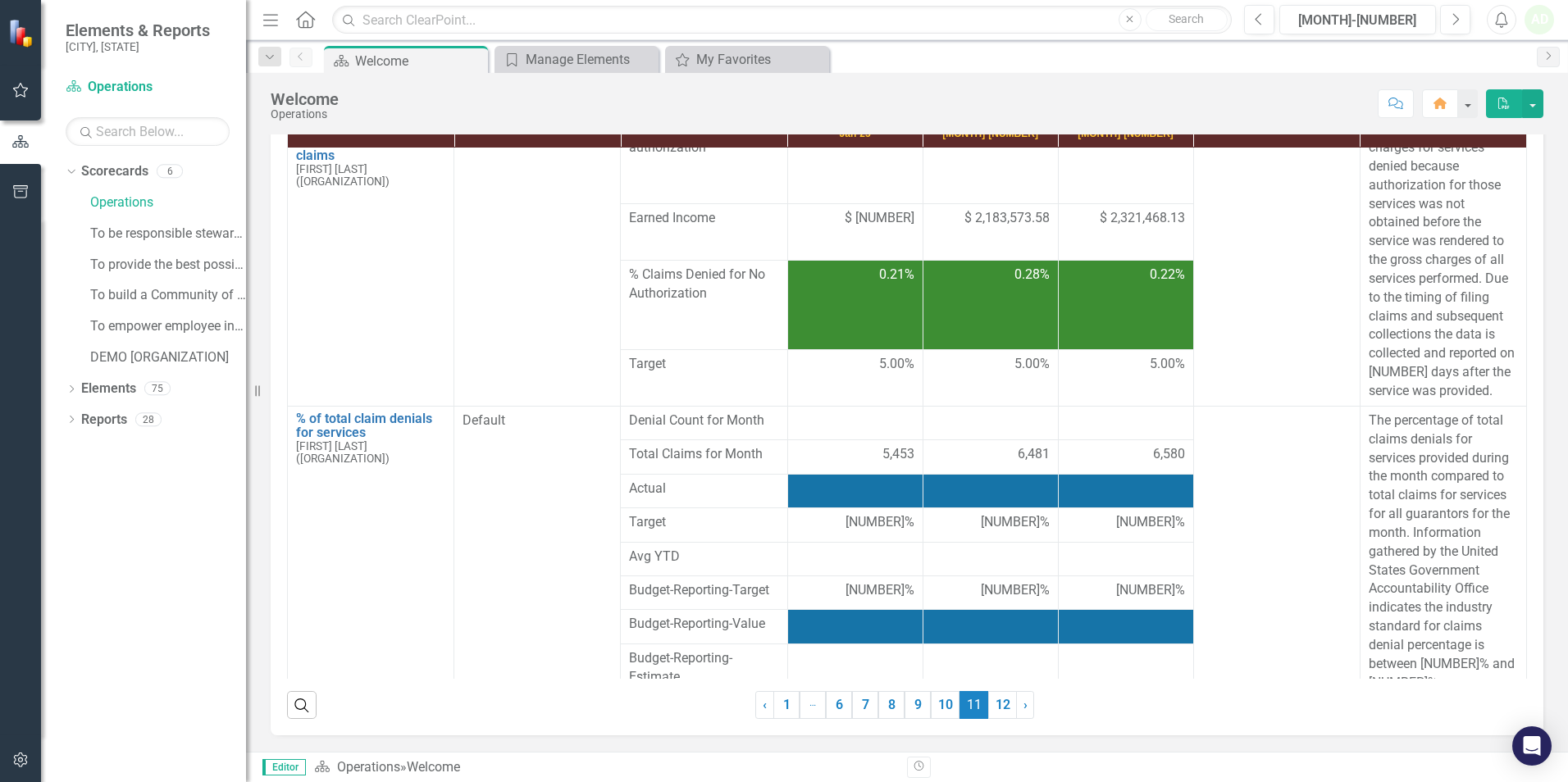 scroll, scrollTop: 0, scrollLeft: 0, axis: both 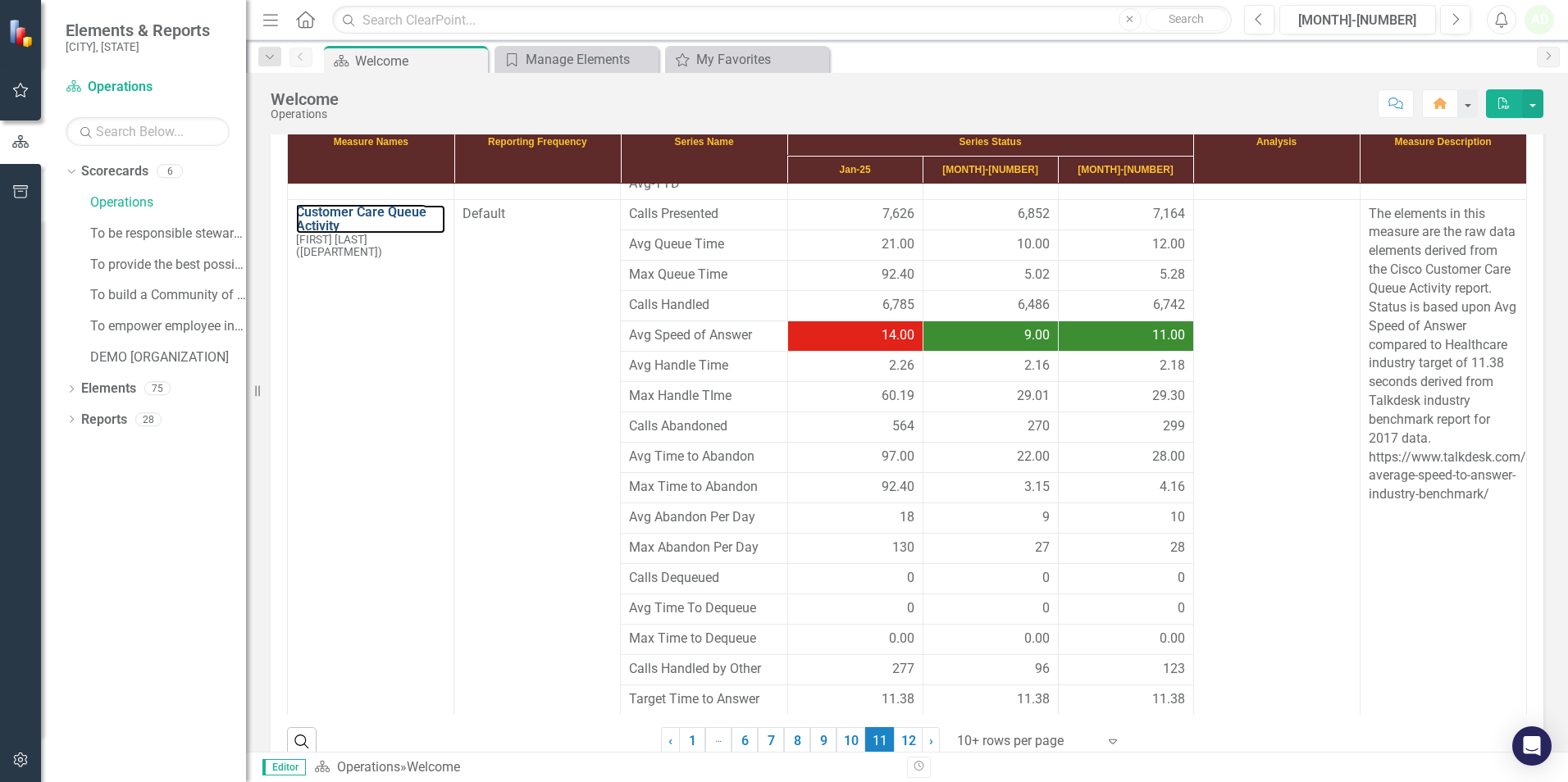 click on "Customer Care Queue Activity" at bounding box center [371, 219] 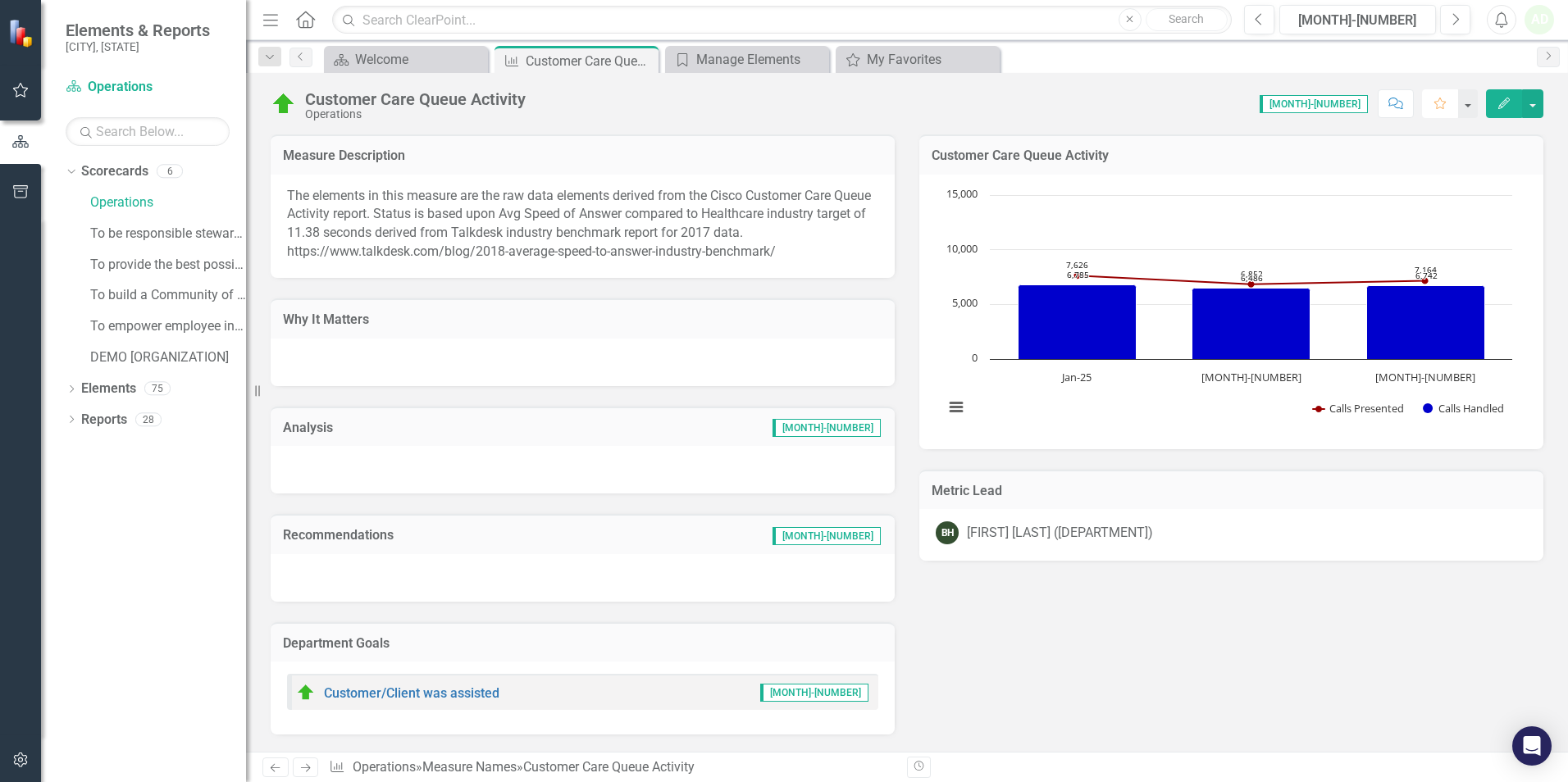click on "Favorite" at bounding box center [1440, 103] 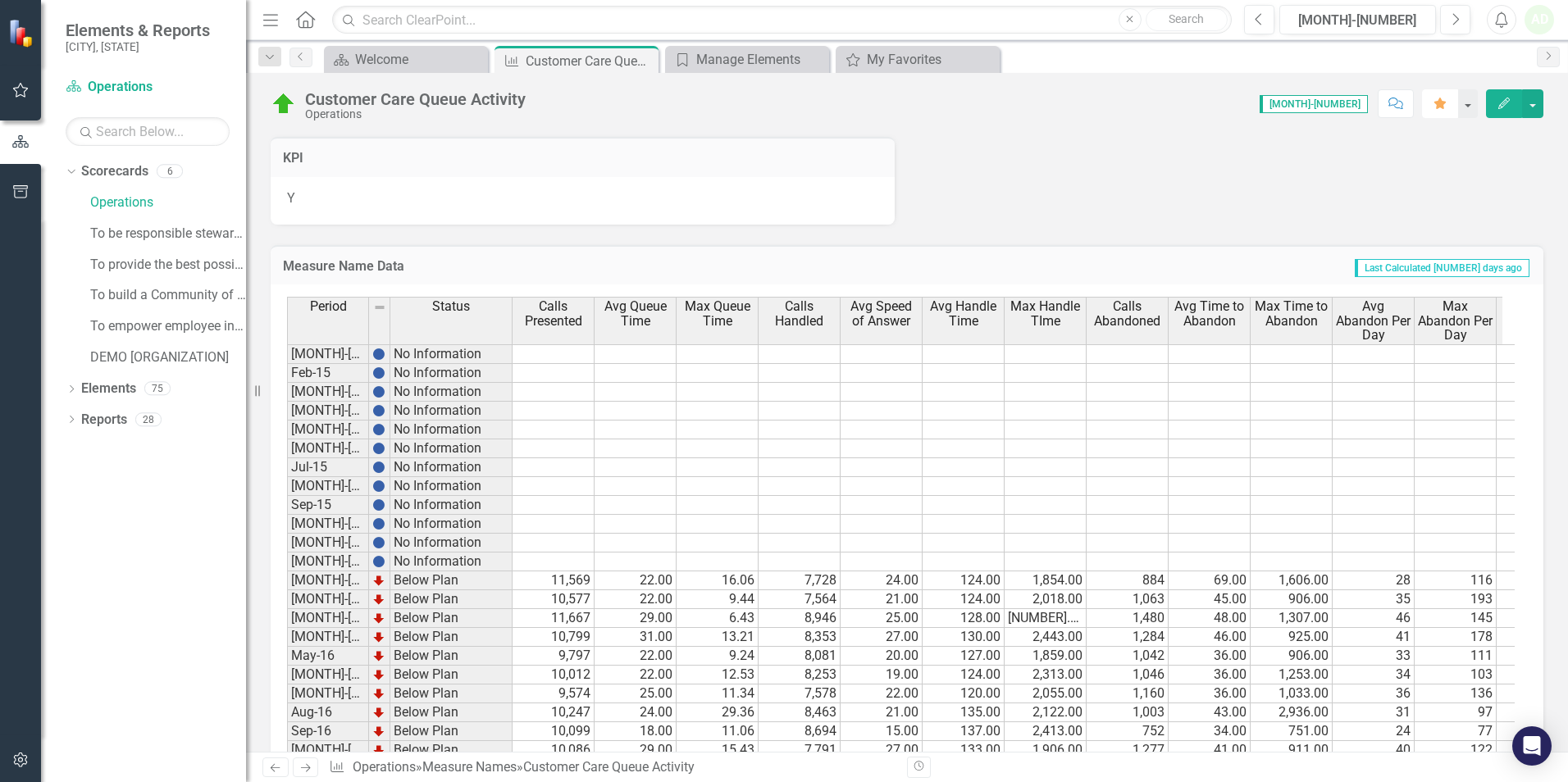 scroll, scrollTop: 820, scrollLeft: 0, axis: vertical 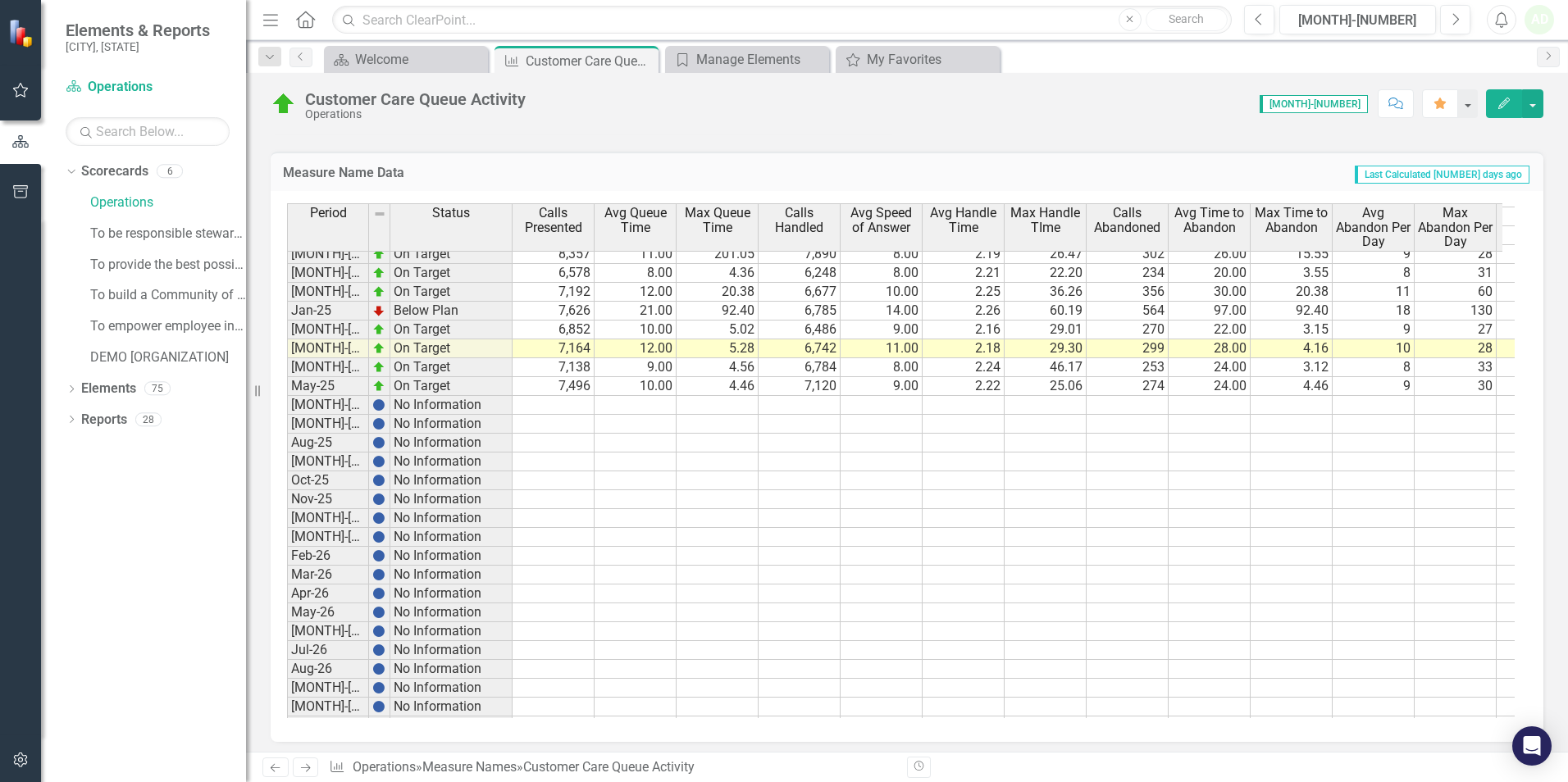 click on "Mar-24 On Target 6,813 7.00 4.33 6,572 7.00 2.20 26.57 191 19.00 4.33 6 36 0 0 0.00 50 11.38 Apr-24 On Target 7,427 9.00 5.47 7,114 8.00 2.12 39.48 222 24.00 3.15 7 32 0 0 0.00 91 11.38 May-24 On Target 7,516 7.00 6.15 7,275 7.00 2.12 29.14 176 17.00 4.59 6 20 0 0 0.00 65 11.38 Jun-24 On Target 6,836 9.00 5.21 6,506 9.00 2.16 20.50 203 18.00 3.56 8 22 0 0 0.00 126 11.38 Jul-24 On Target 7,113 9.00 4.51 6,800 8.00 2.14 24.13 248 21.00 3.21 8 29 0 0 0.00 64 11.38 Aug-24 On Target 7,432 12.00 5.26 6,999 11.00 2.17 22.59 280 25.00 4.21 9 28 0 0 0.00 153 11.38 Sep-24 On Target 7,326 12.00 31.39 6,853 10.00 2.13 21.57 322 45.00 31.39 11 43 0 0 0.00 151 11.38 Oct-24 On Target 8,357 11.00 201.05 7,890 8.00 2.19 26.47 302 26.00 15.55 9 28 0 0 0.00 160 11.38 Nov-24 On Target 6,578 8.00 4.36 6,248 8.00 2.21 22.20 234 20.00 3.55 8 31 0 0 0.00 96 11.38 Dec-24 On Target 7,192 12.00 20.38 6,677 10.00 2.25 36.26 356 30.00 20.38 11 60 0 0 0.00 159 11.38 Jan-25 Below Plan 7,626 21.00 92.40 6,785 14.00 2.26 60.19 564 97.00 18 0" at bounding box center [1096, 546] 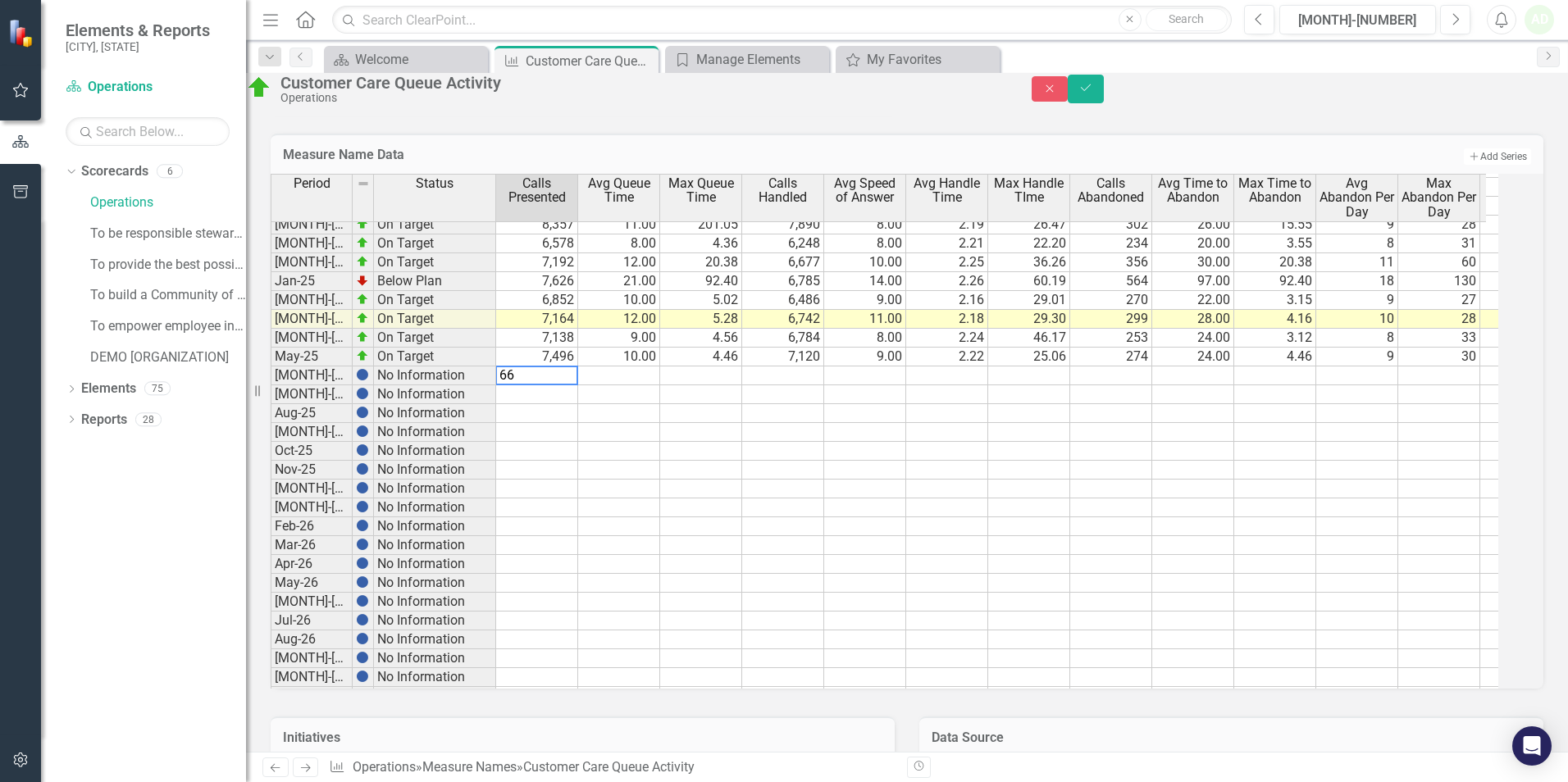 type on "660" 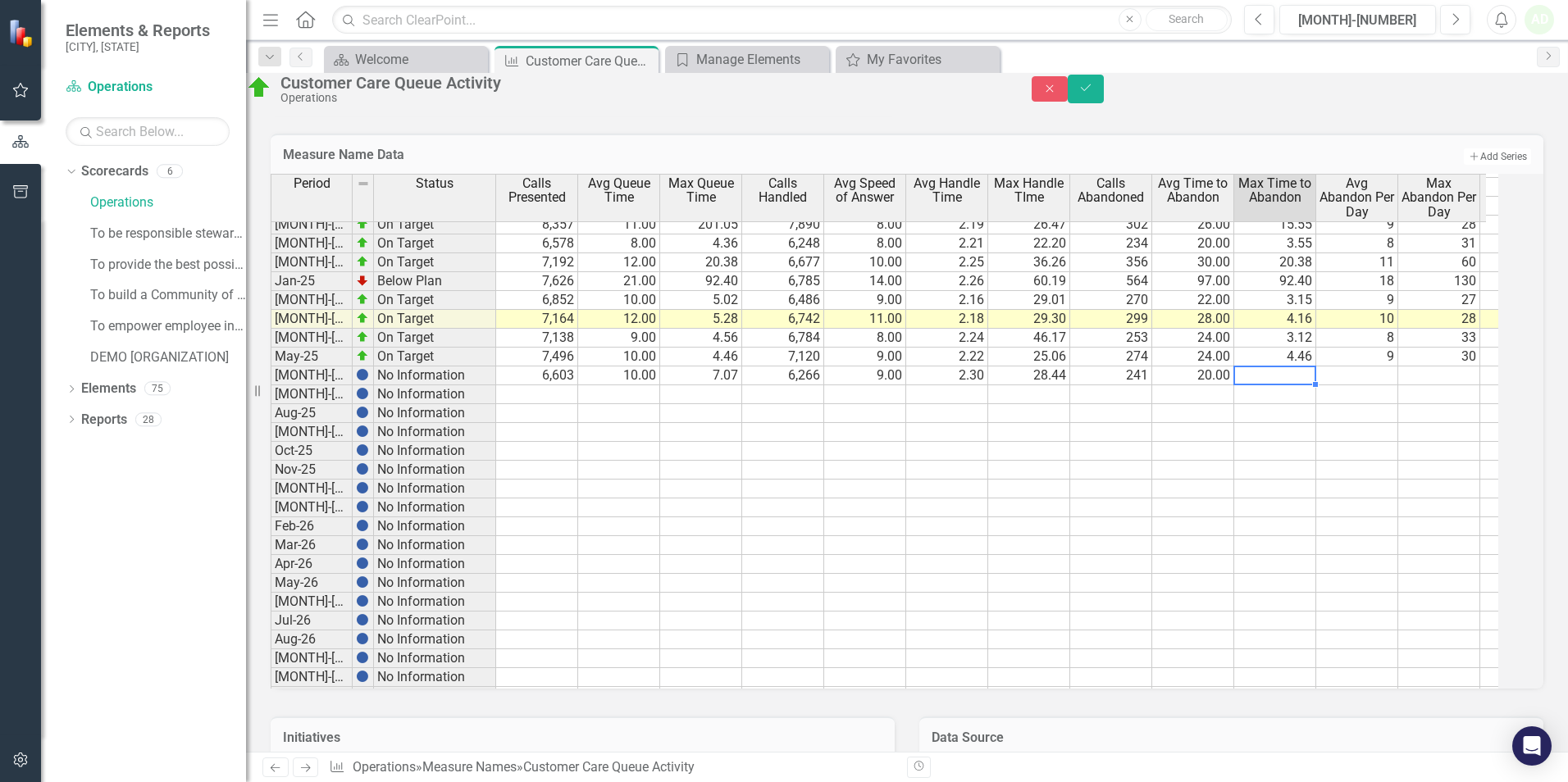 click at bounding box center (1275, 375) 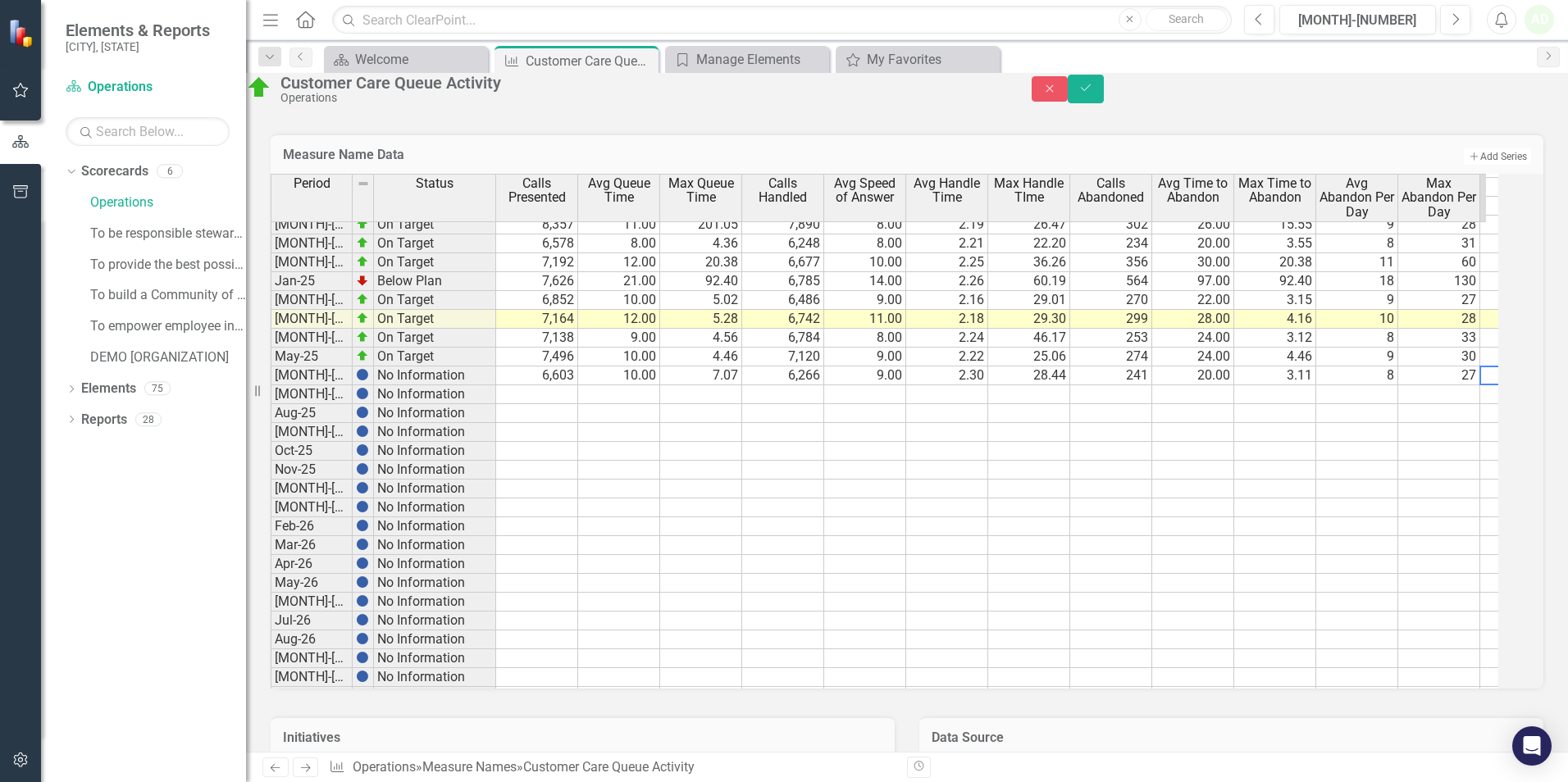 scroll, scrollTop: 2213, scrollLeft: 76, axis: both 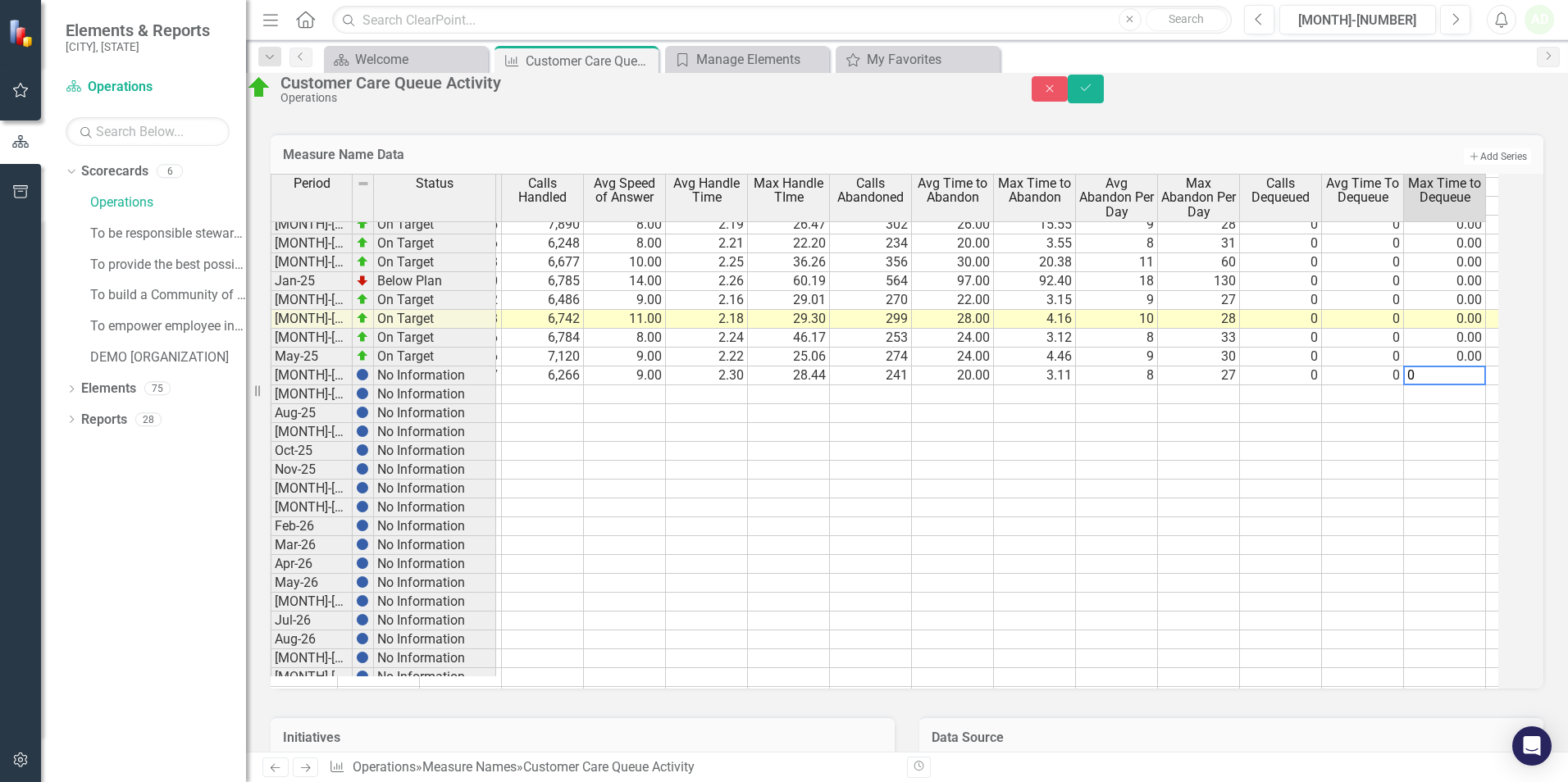 type 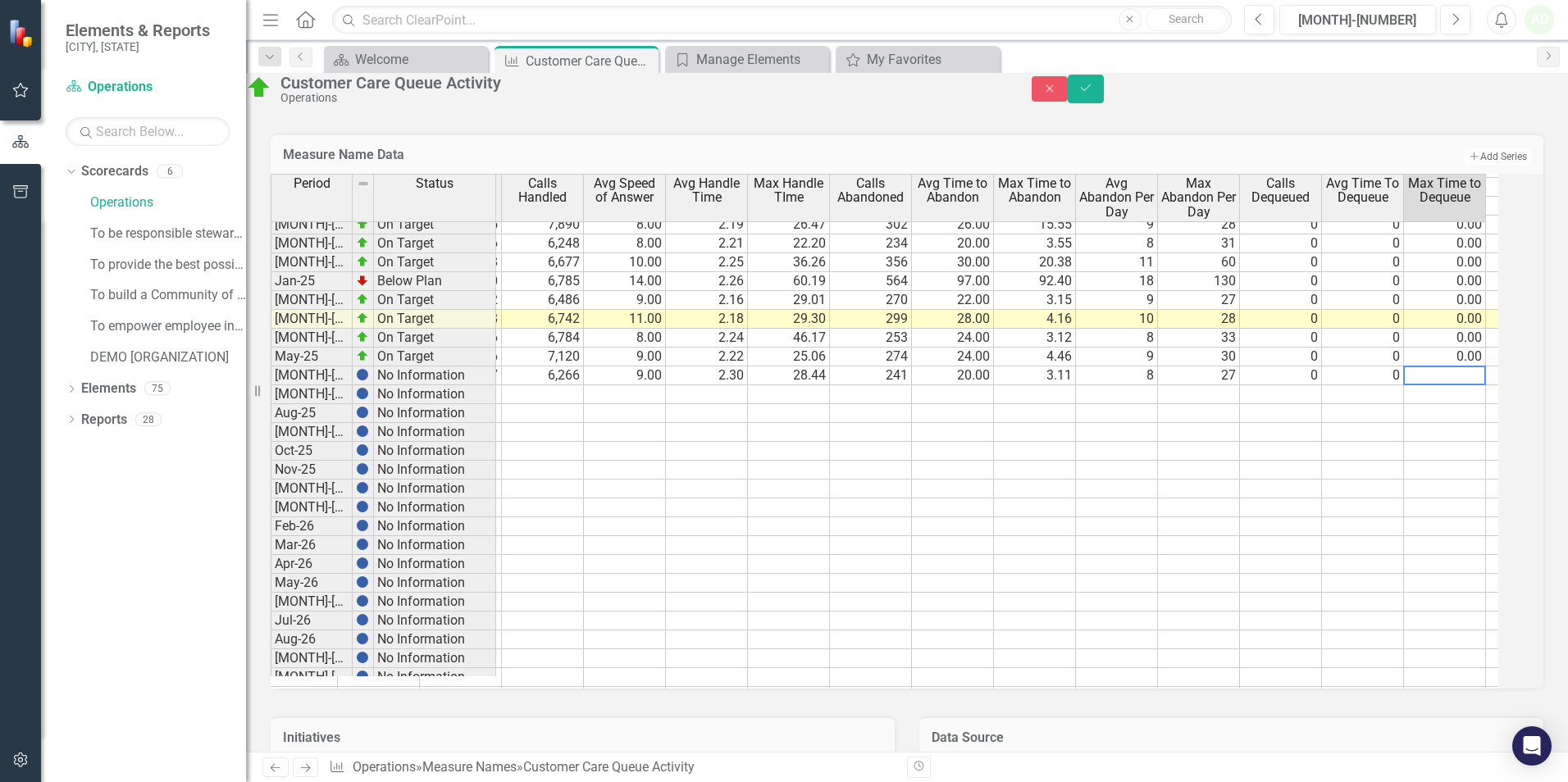 scroll, scrollTop: 2213, scrollLeft: 322, axis: both 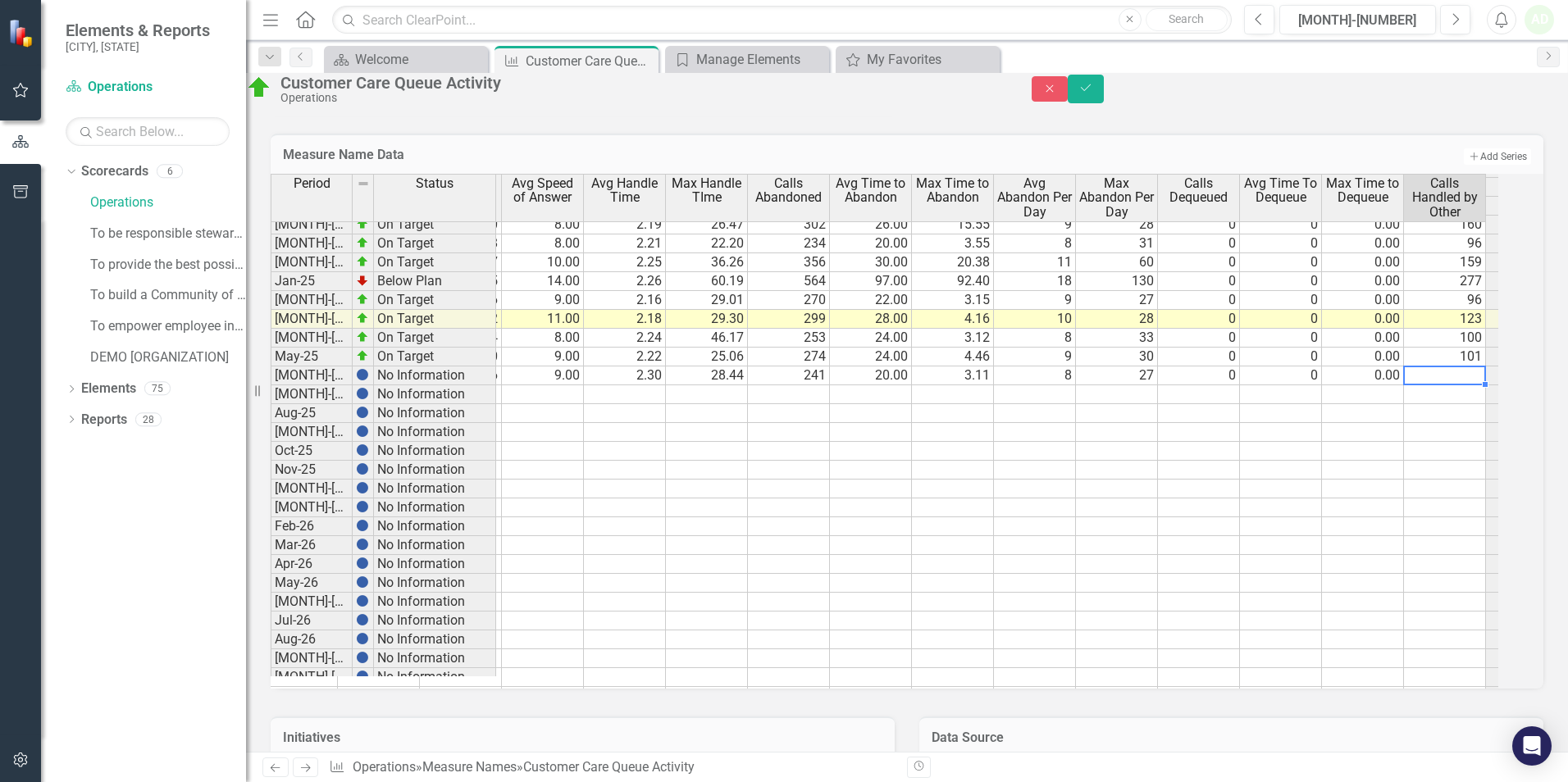 click at bounding box center (1445, 375) 